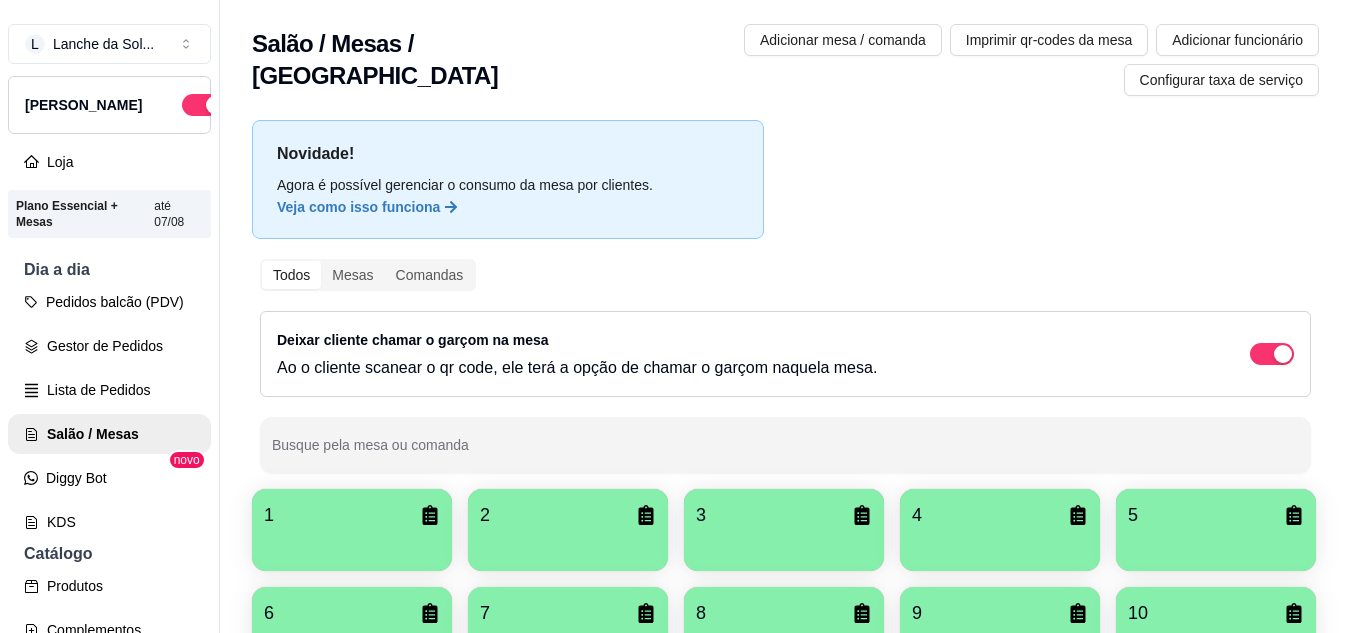 scroll, scrollTop: 0, scrollLeft: 0, axis: both 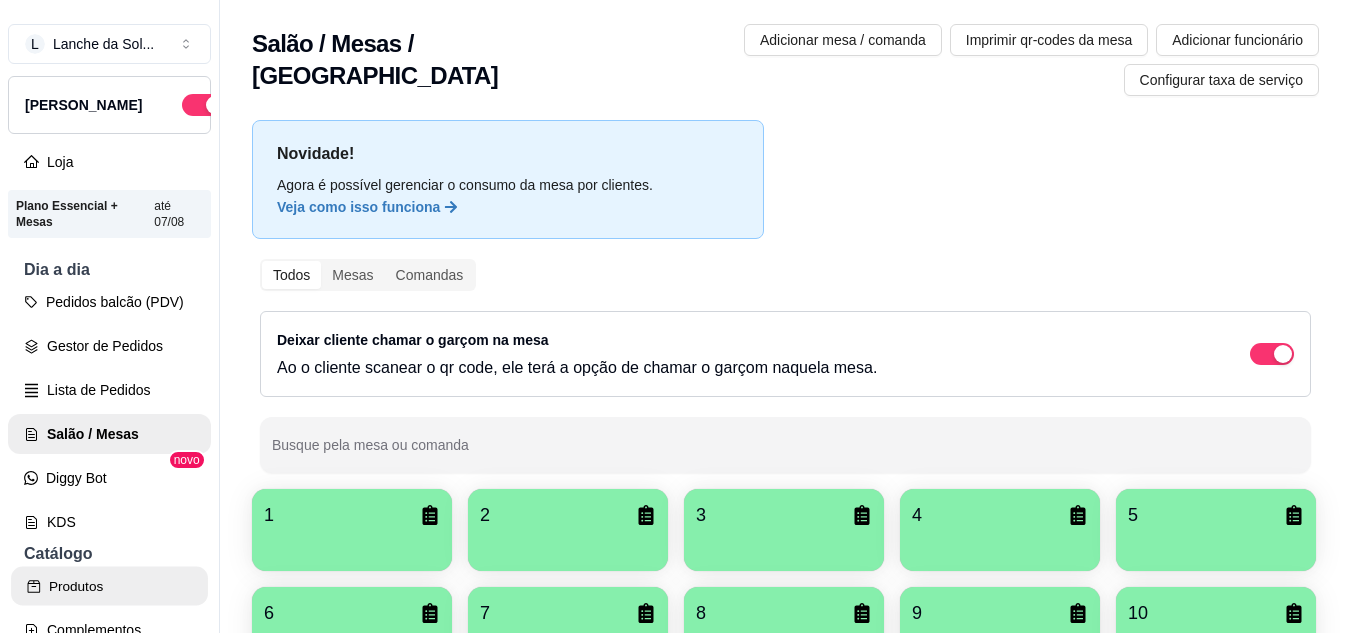 click on "Produtos" at bounding box center [109, 586] 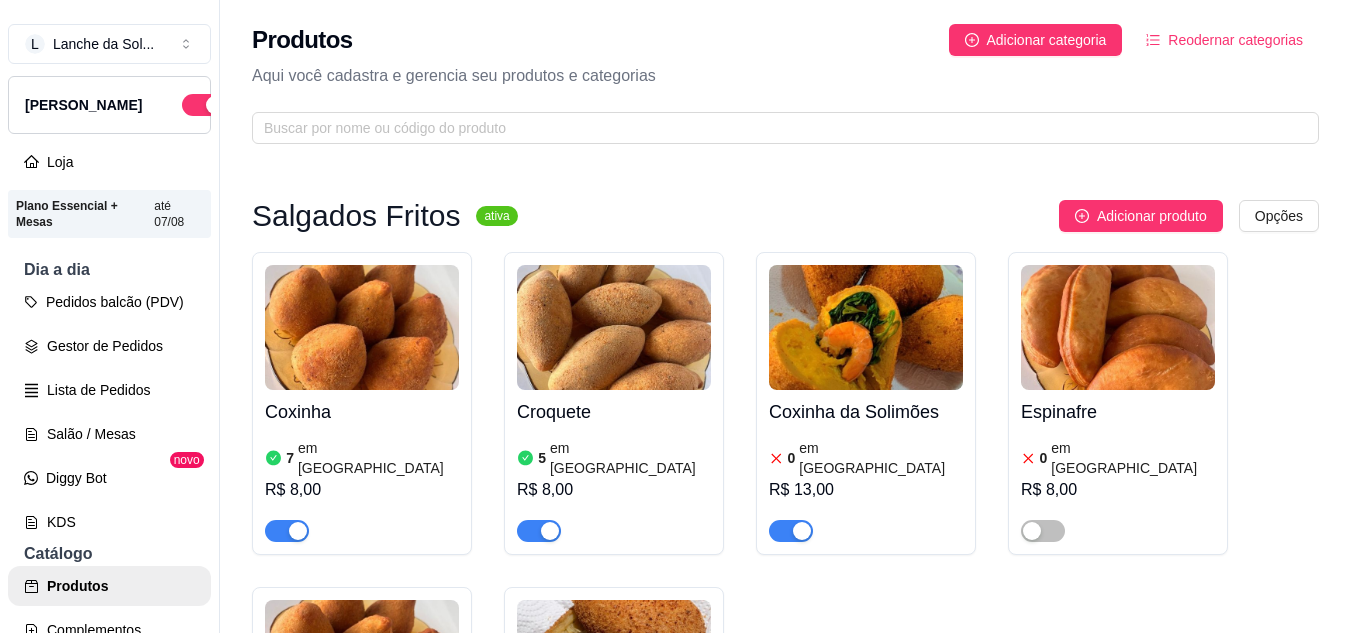 click at bounding box center (362, 327) 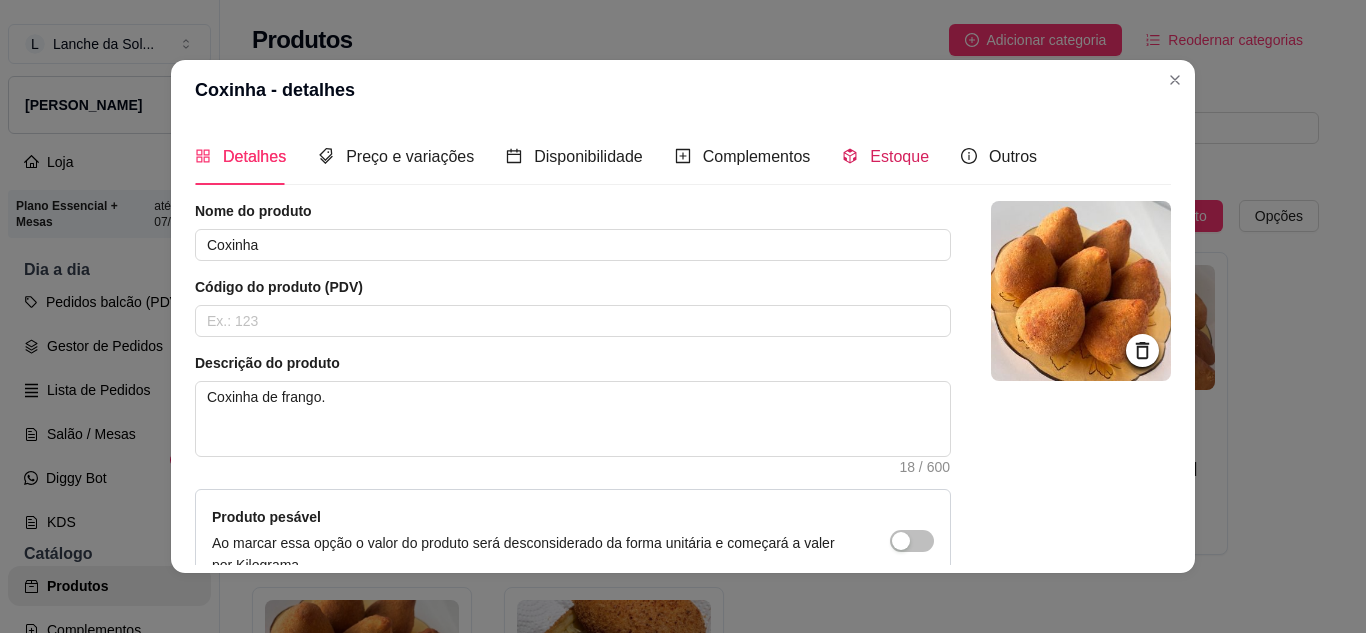 click on "Estoque" at bounding box center [885, 156] 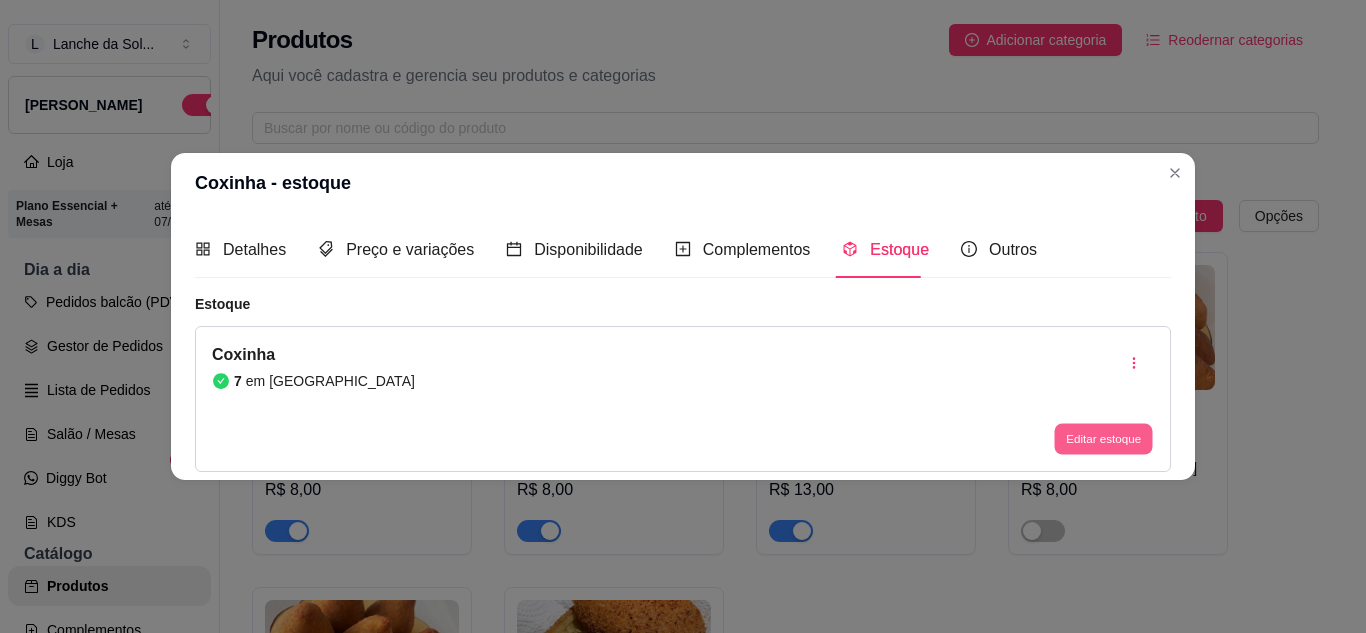 click on "Editar estoque" at bounding box center [1103, 439] 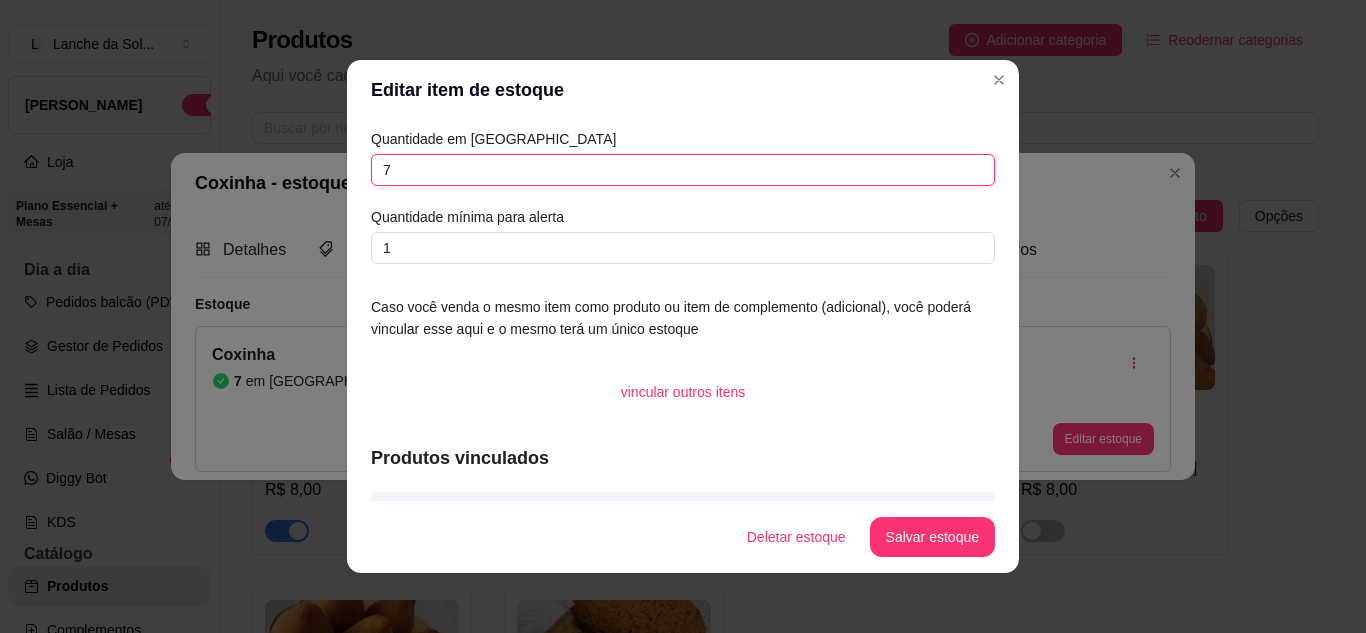 click on "7" at bounding box center (683, 170) 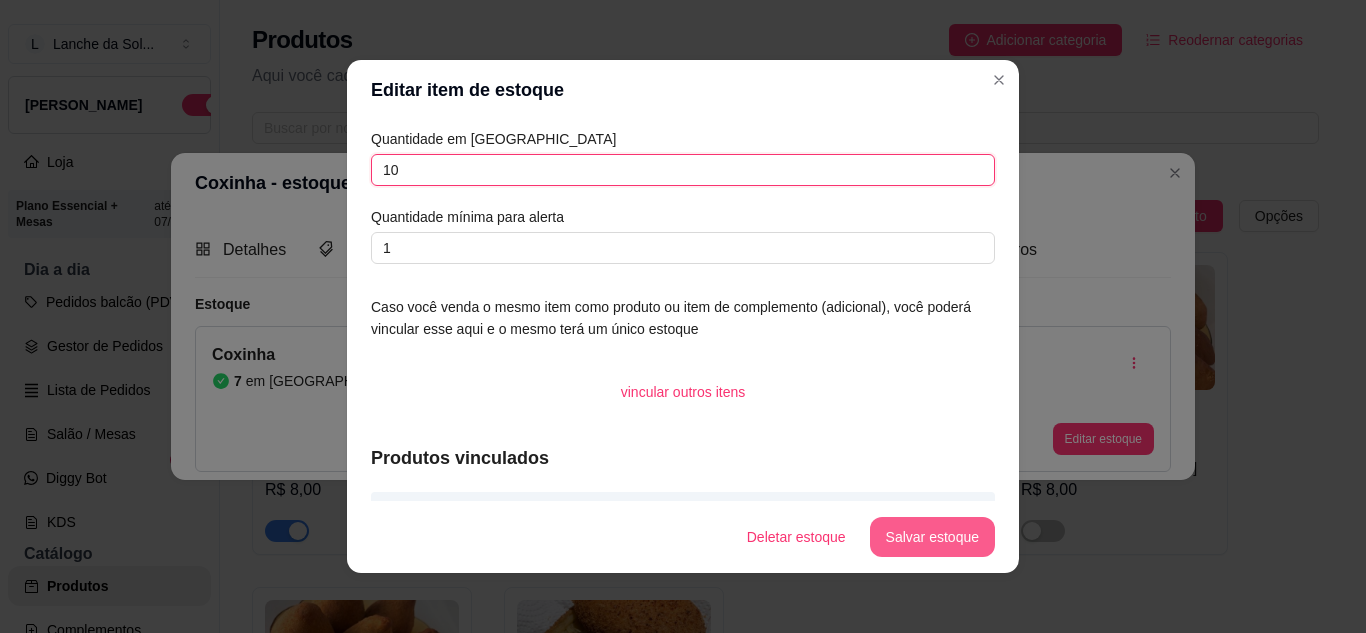 type on "10" 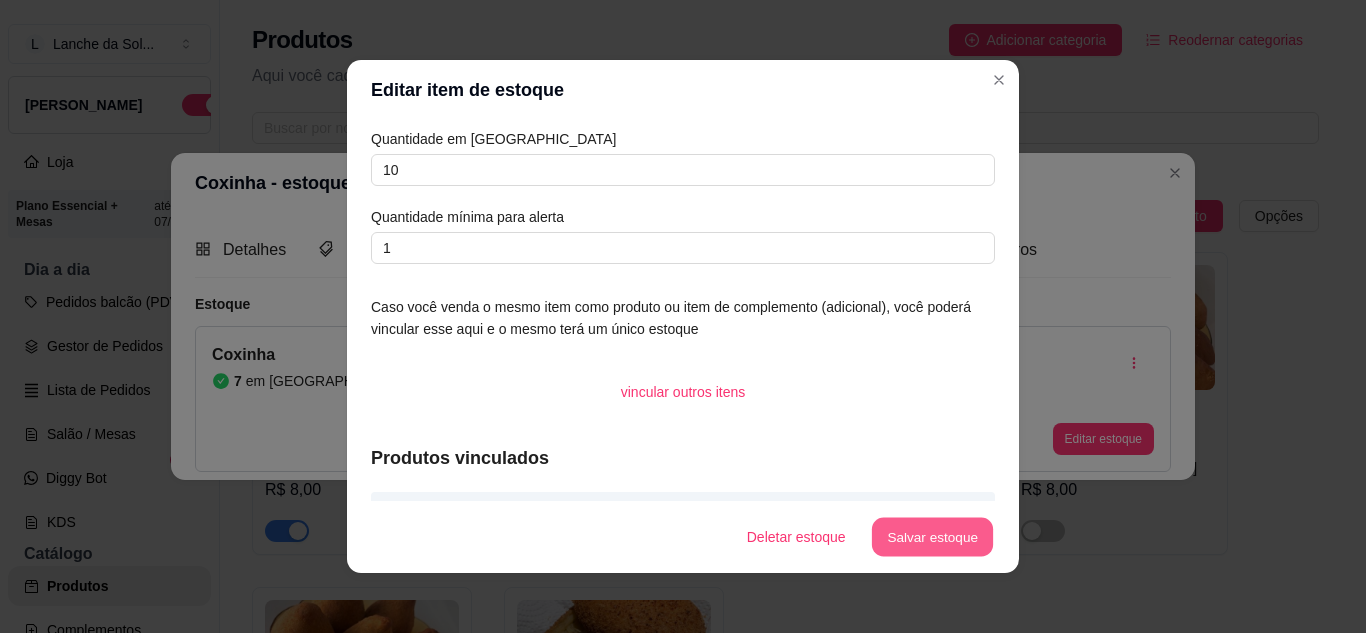 click on "Salvar estoque" at bounding box center [932, 537] 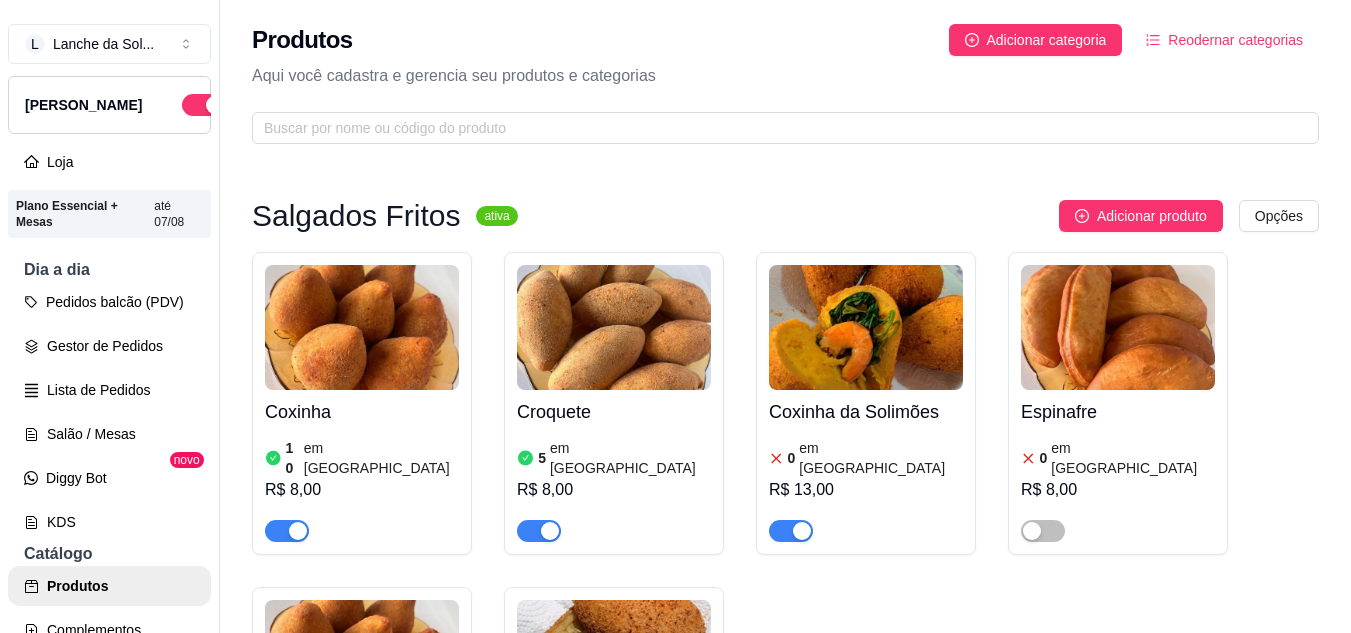 click at bounding box center [614, 327] 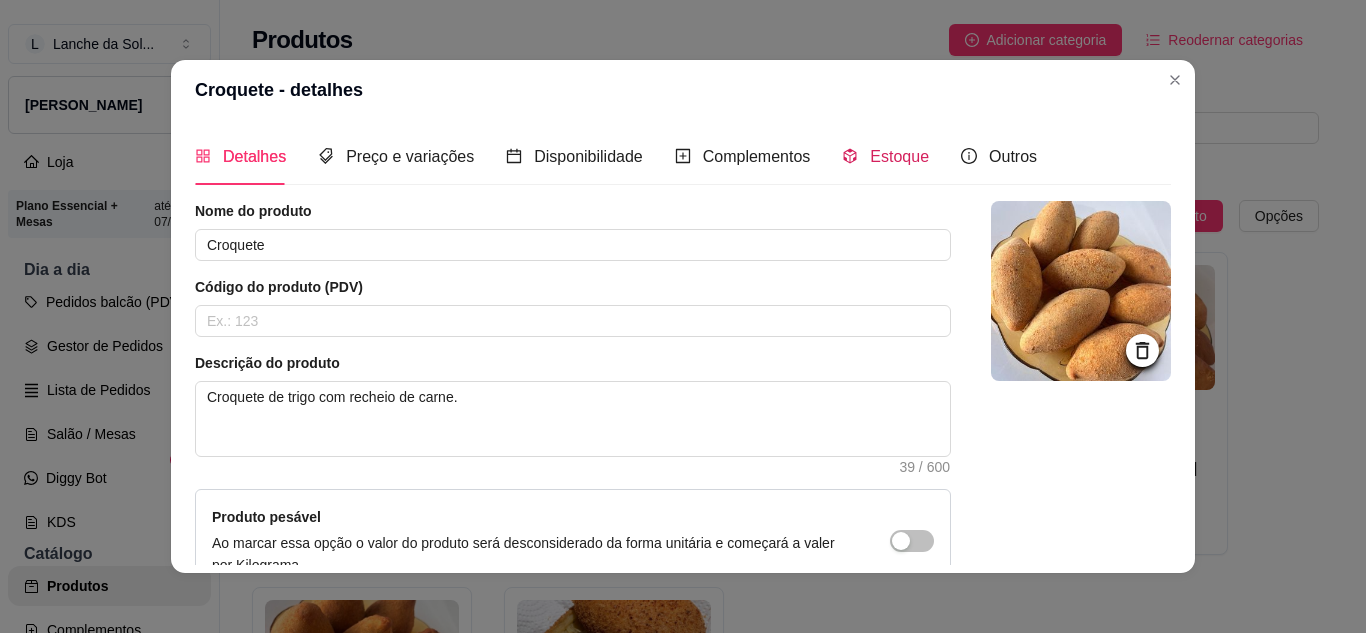 click on "Estoque" at bounding box center (899, 156) 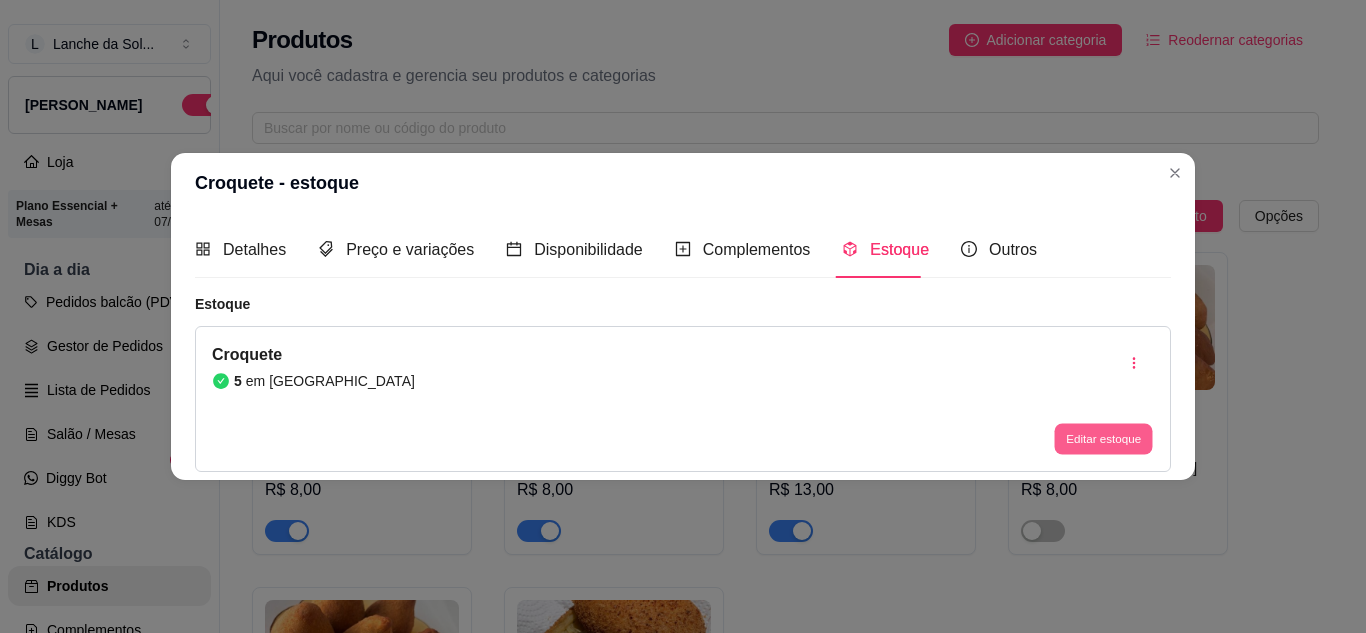 click on "Editar estoque" at bounding box center [1103, 439] 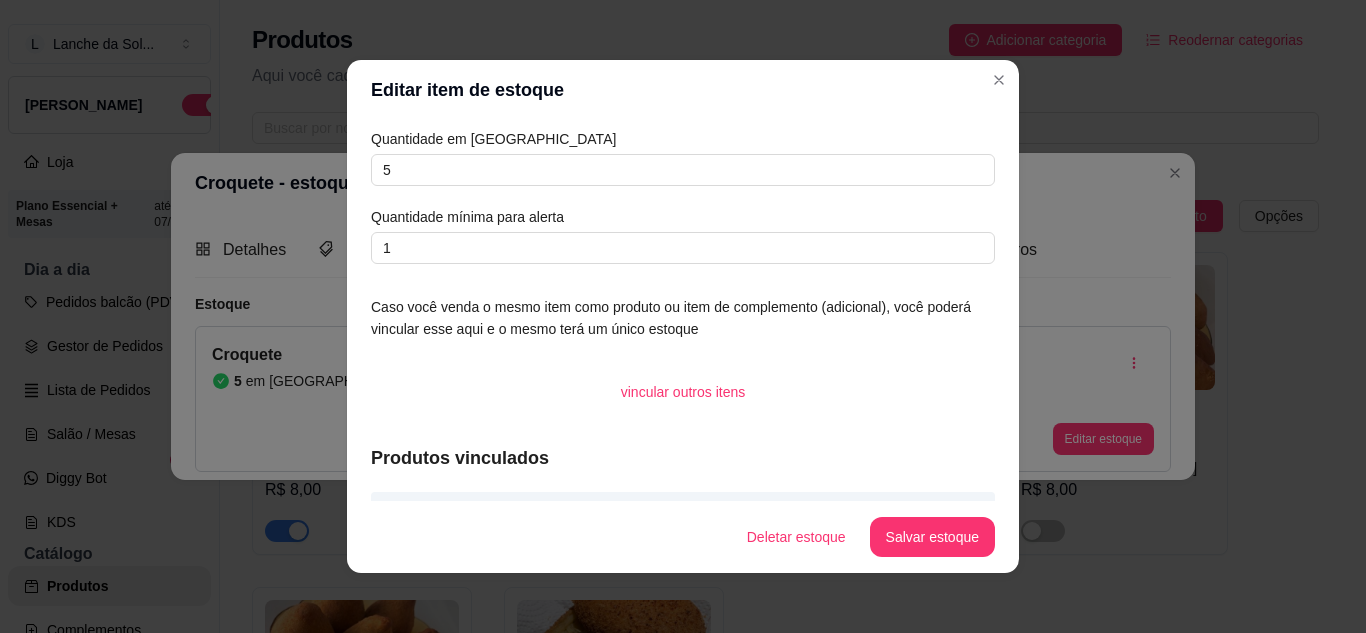 click on "Quantidade   em estoque 5 Quantidade   mínima para alerta 1" at bounding box center (683, 196) 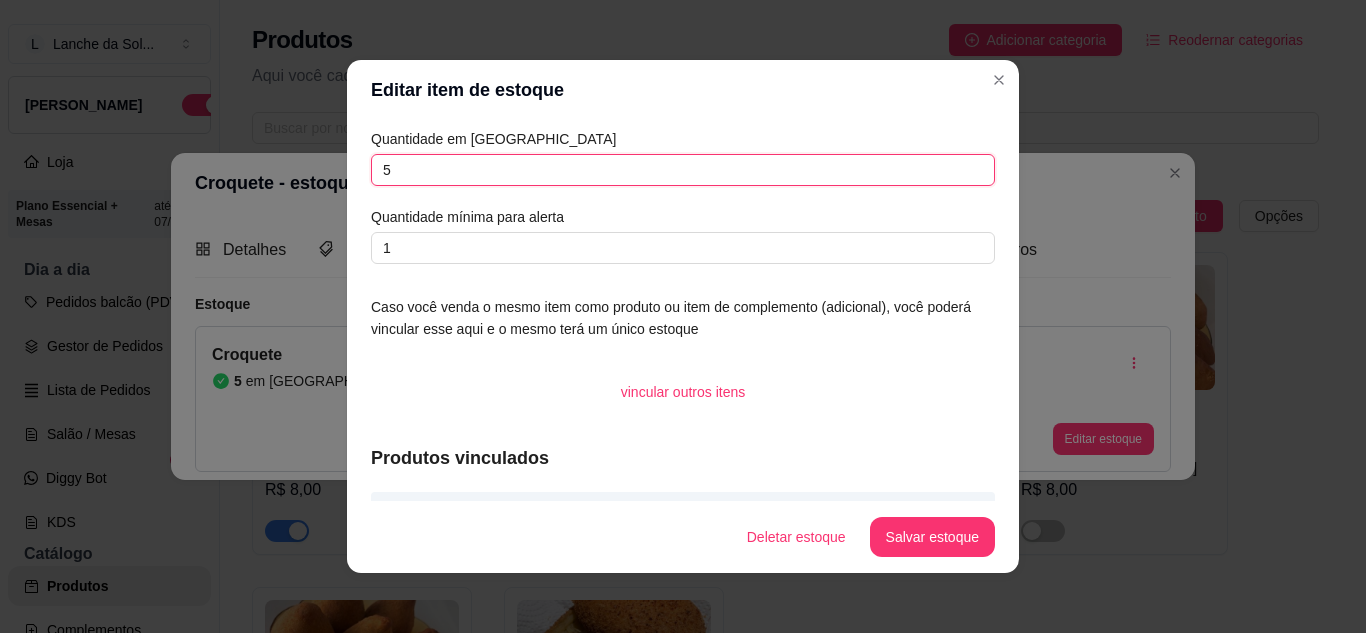 click on "5" at bounding box center (683, 170) 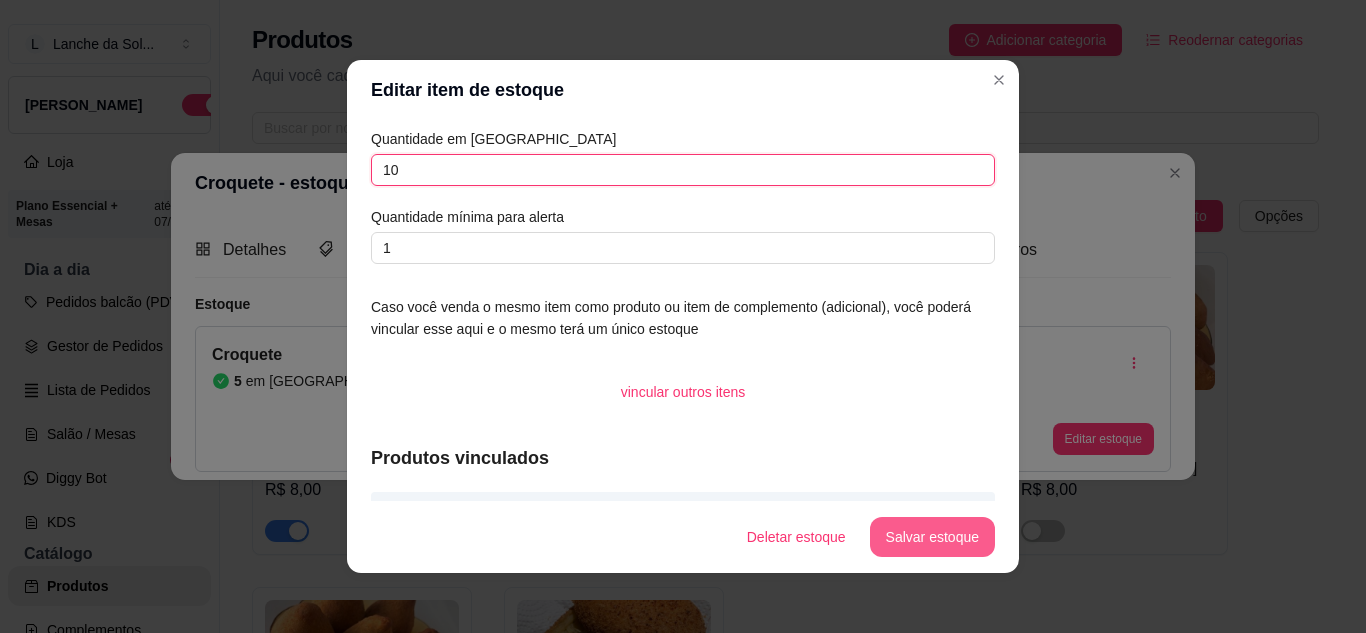 type on "10" 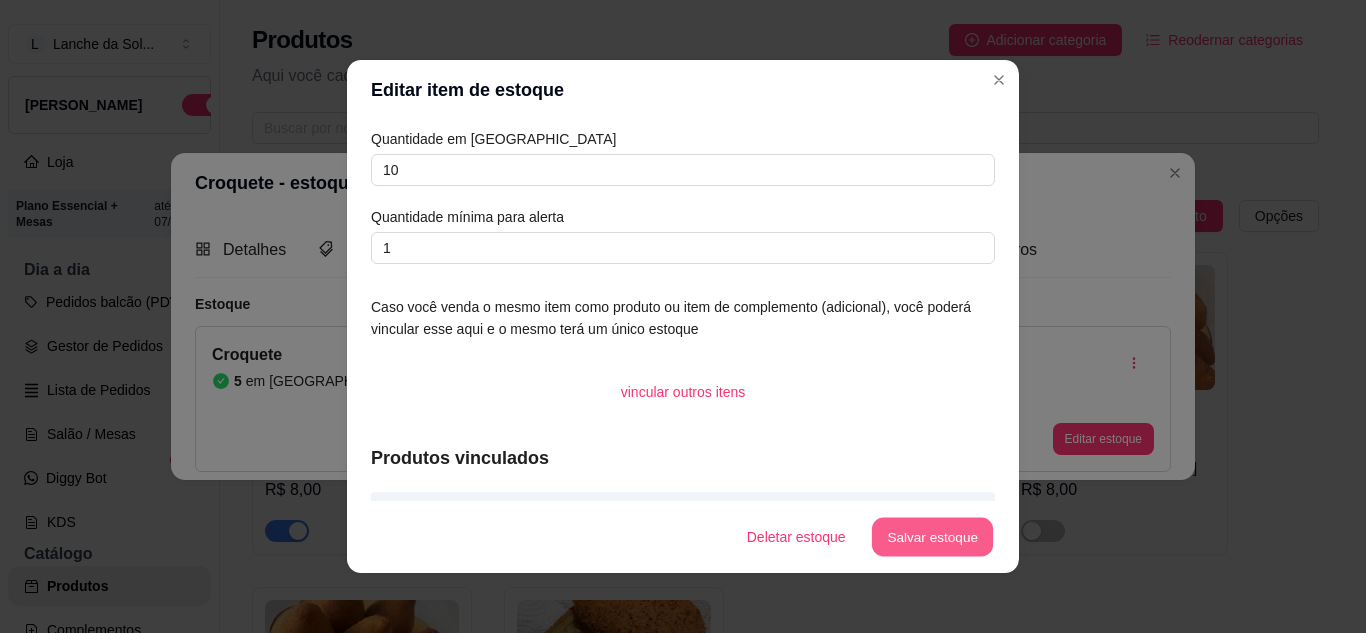 click on "Salvar estoque" at bounding box center [932, 537] 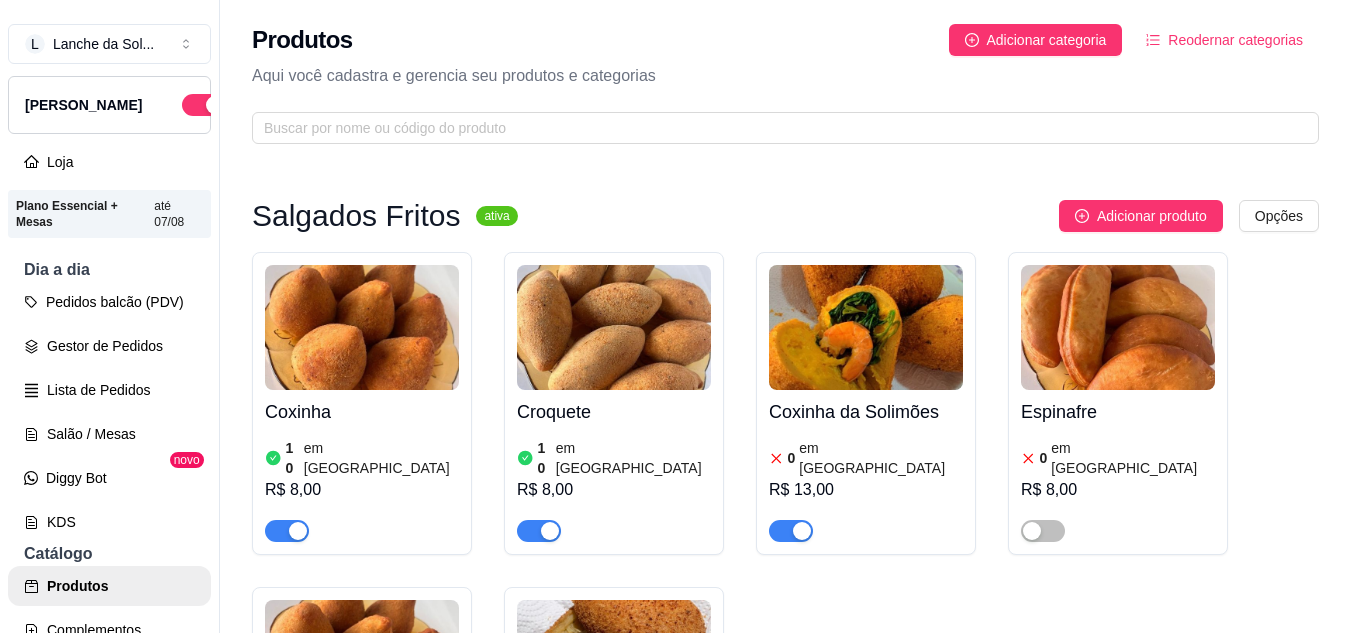 click on "Espinafre   0 em estoque R$ 8,00" at bounding box center [1118, 466] 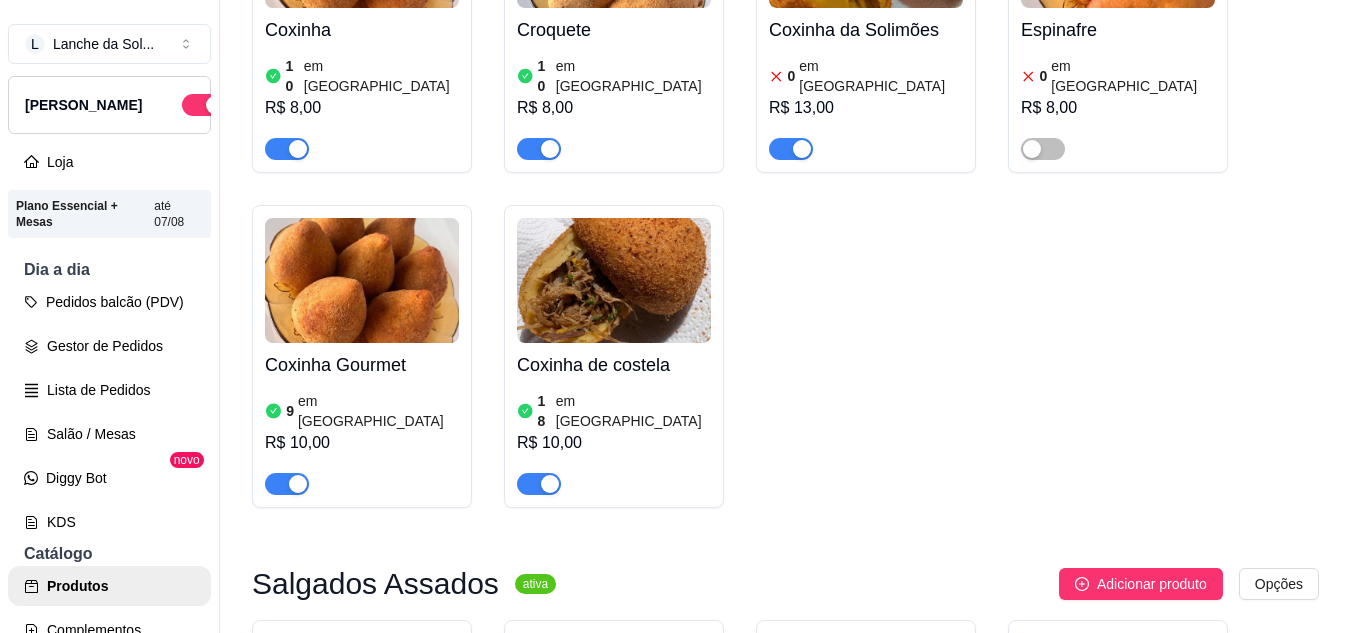 scroll, scrollTop: 400, scrollLeft: 0, axis: vertical 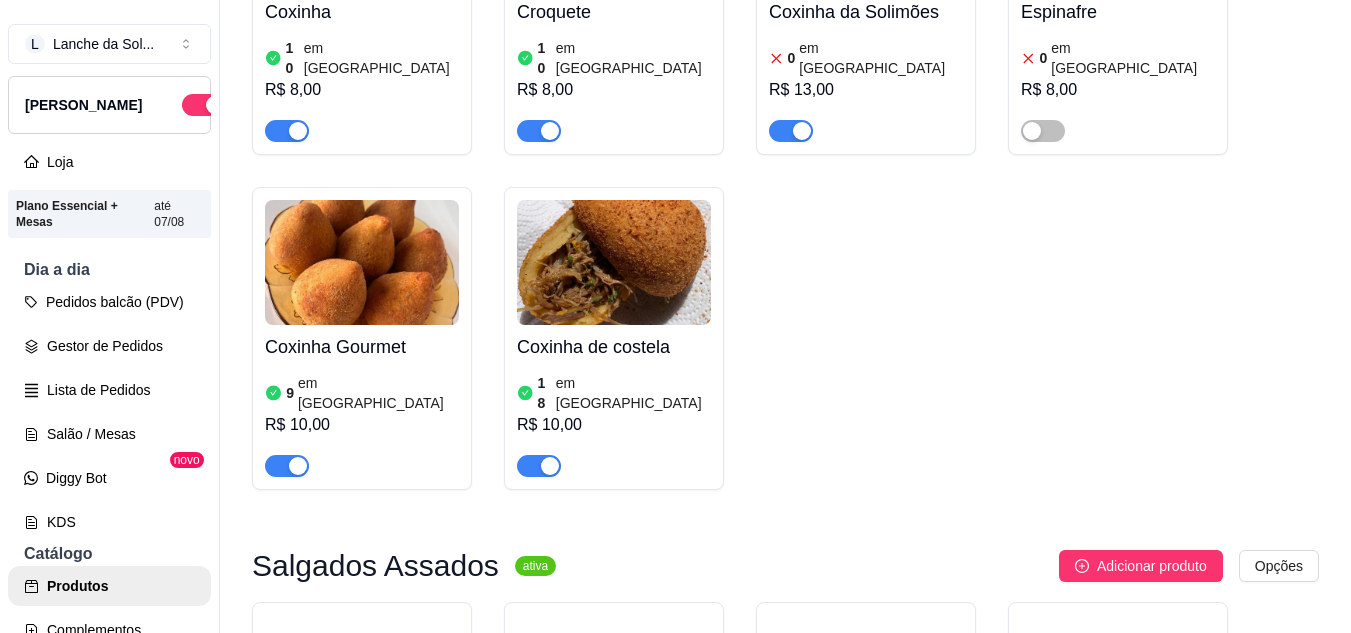 click at bounding box center (362, 262) 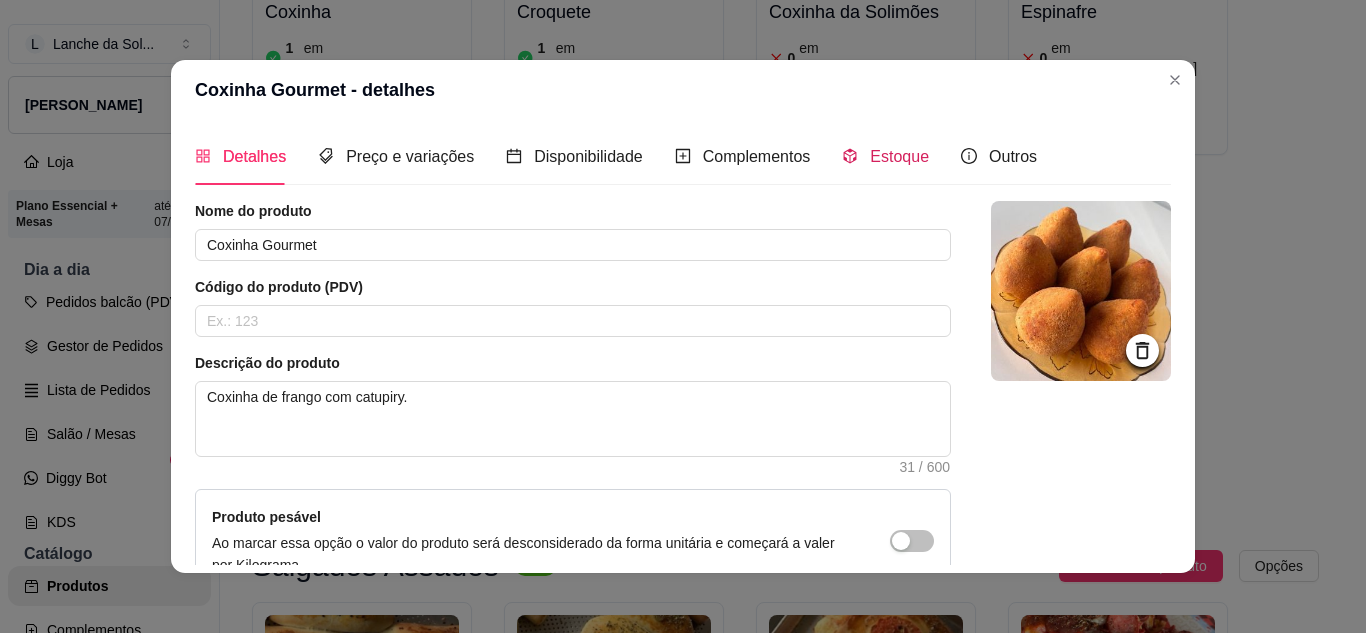 click on "Estoque" at bounding box center (899, 156) 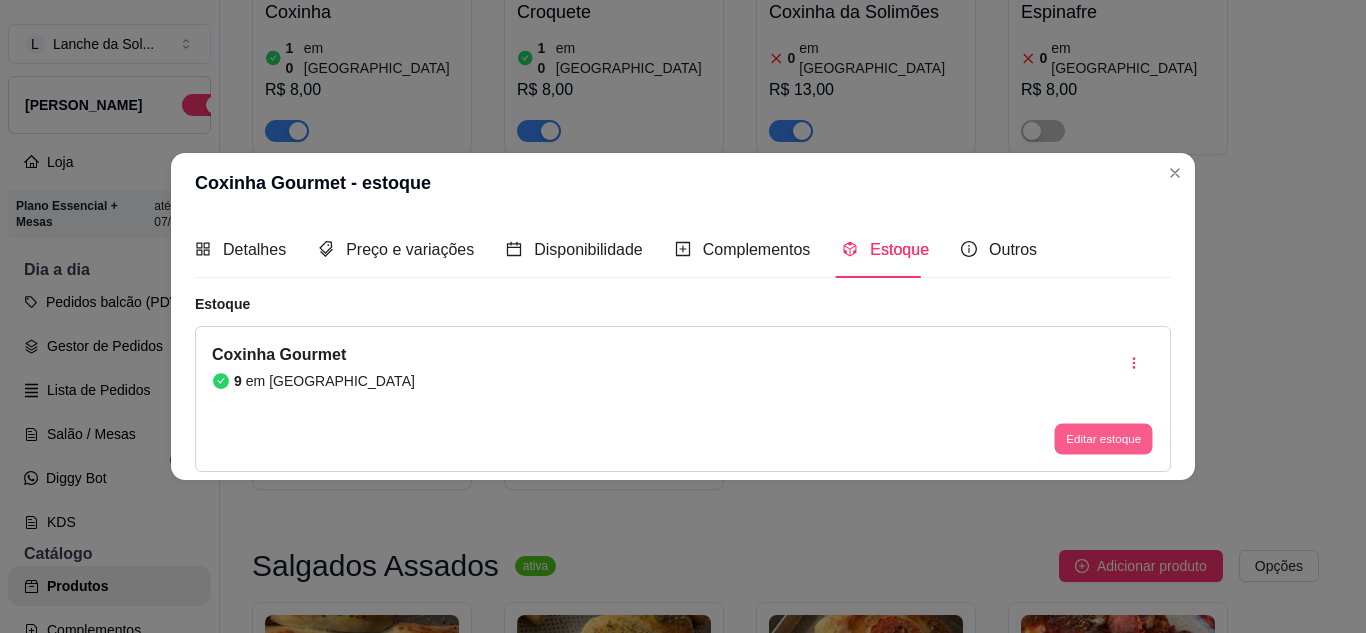 click on "Editar estoque" at bounding box center [1103, 439] 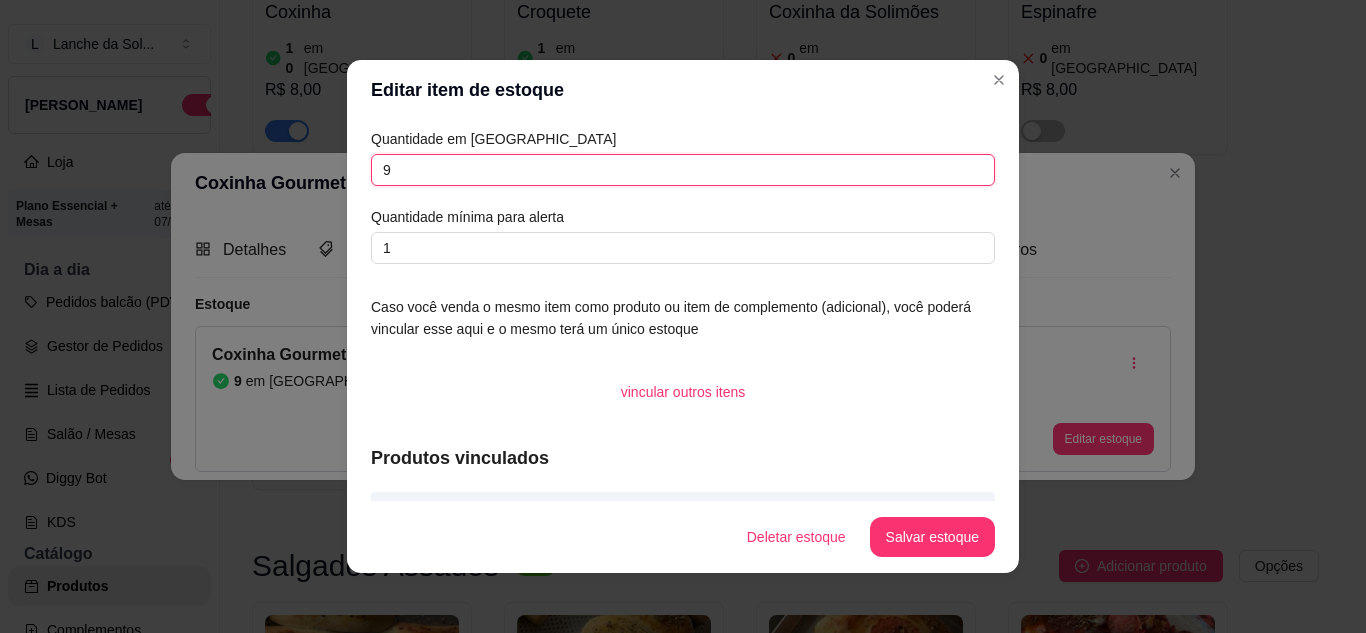 click on "9" at bounding box center (683, 170) 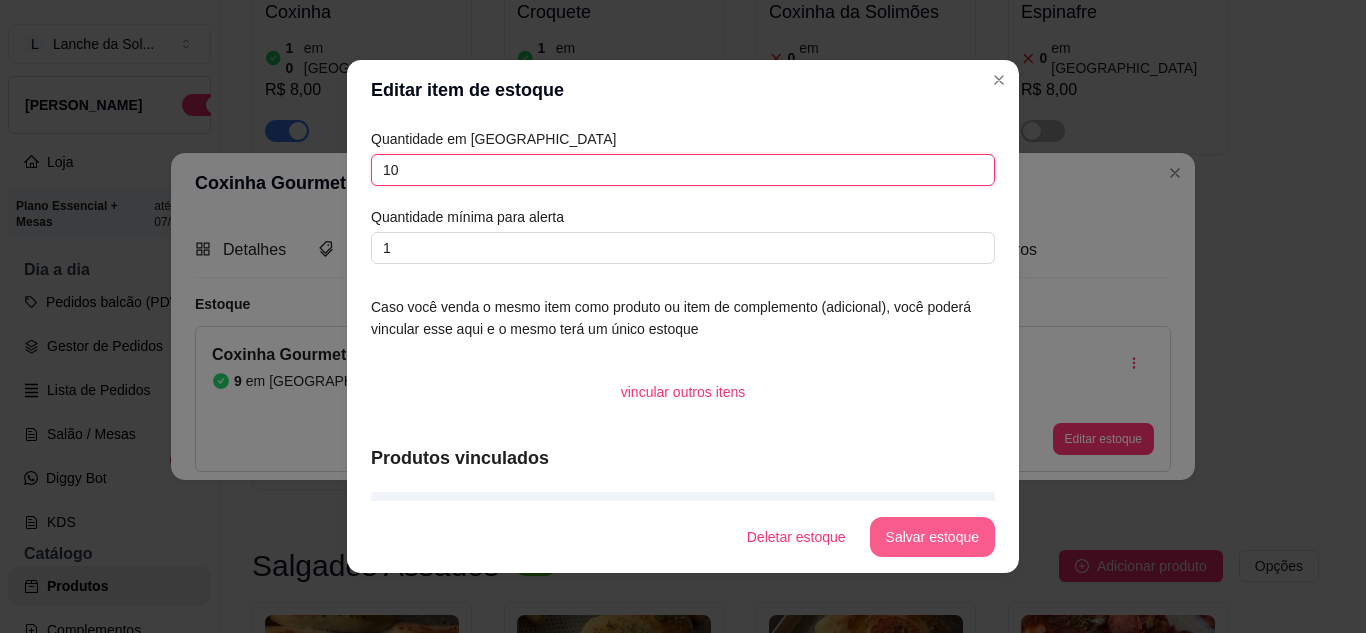 type on "10" 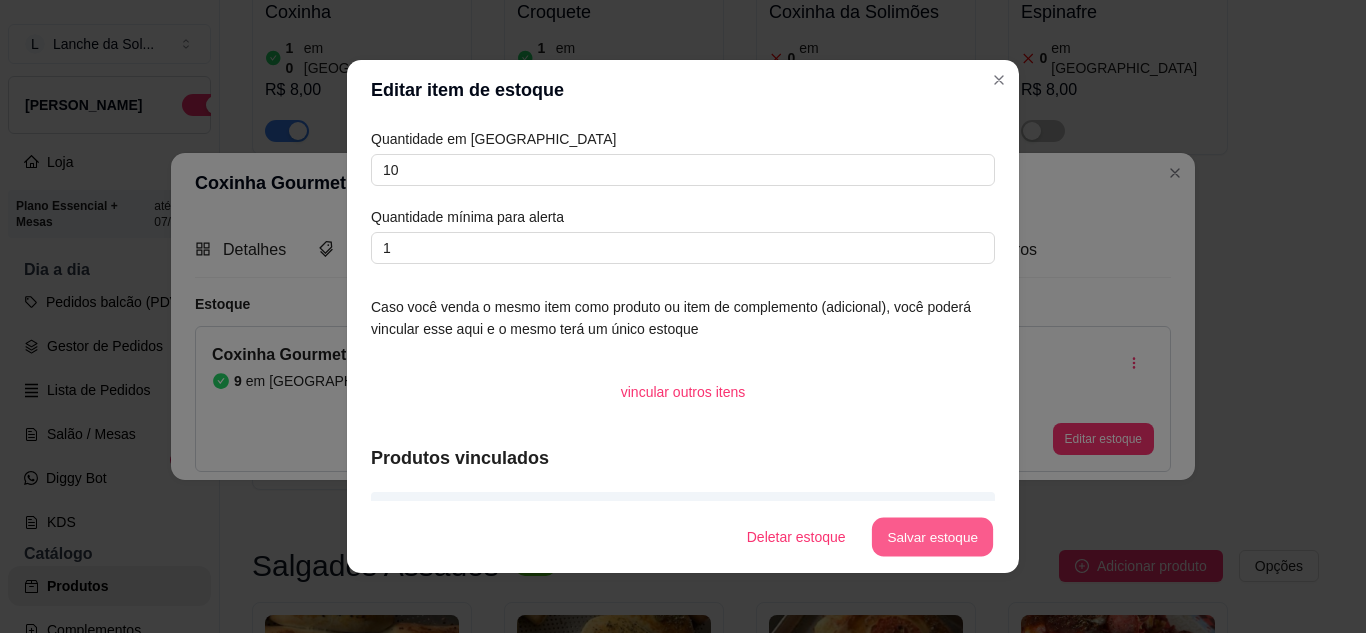 click on "Salvar estoque" at bounding box center (932, 537) 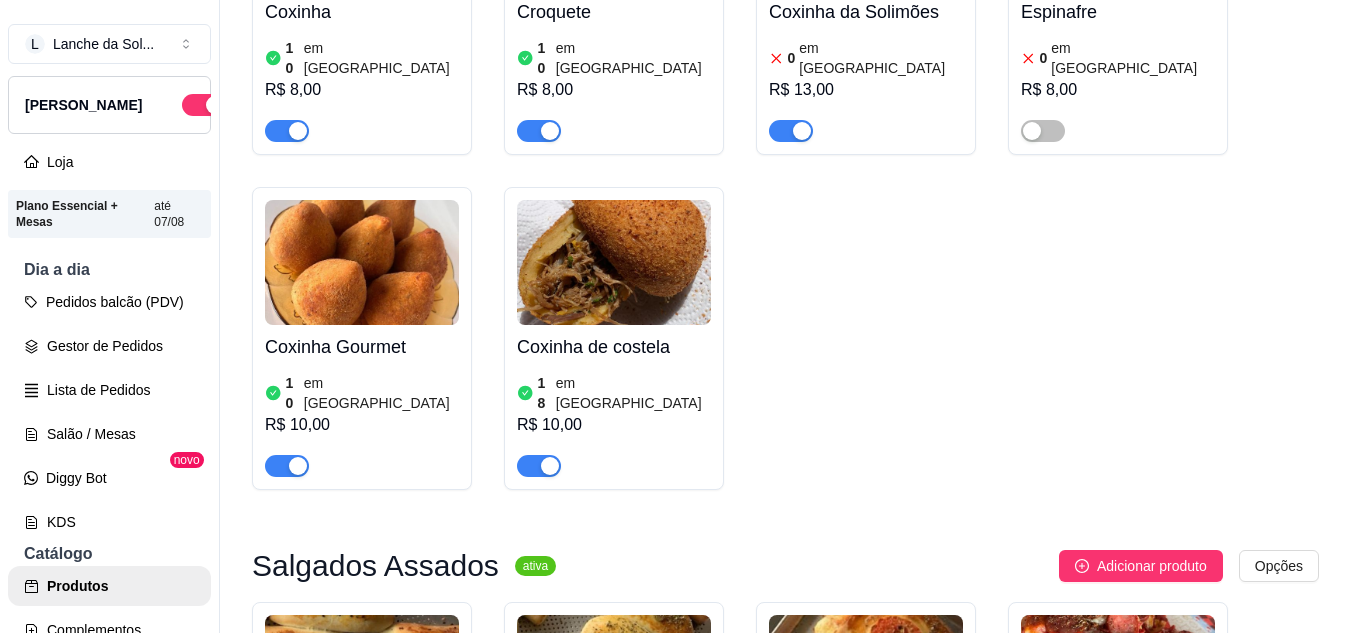 click on "em [GEOGRAPHIC_DATA]" at bounding box center (633, 393) 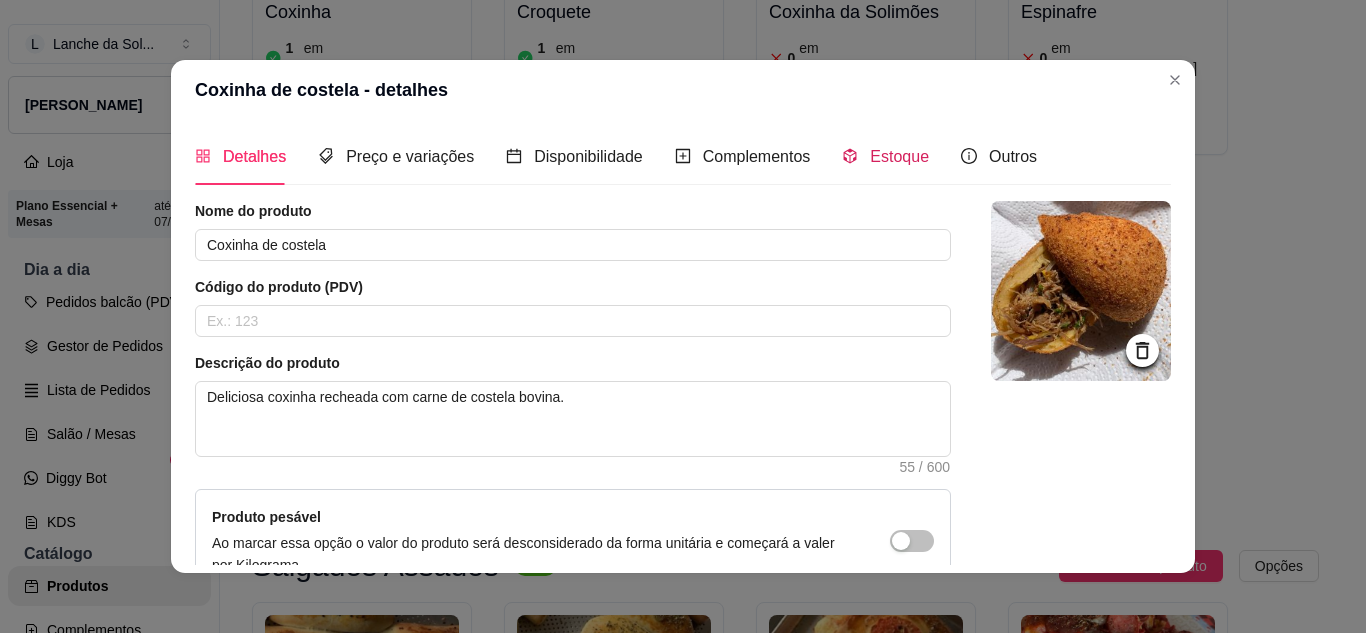 click on "Estoque" at bounding box center (899, 156) 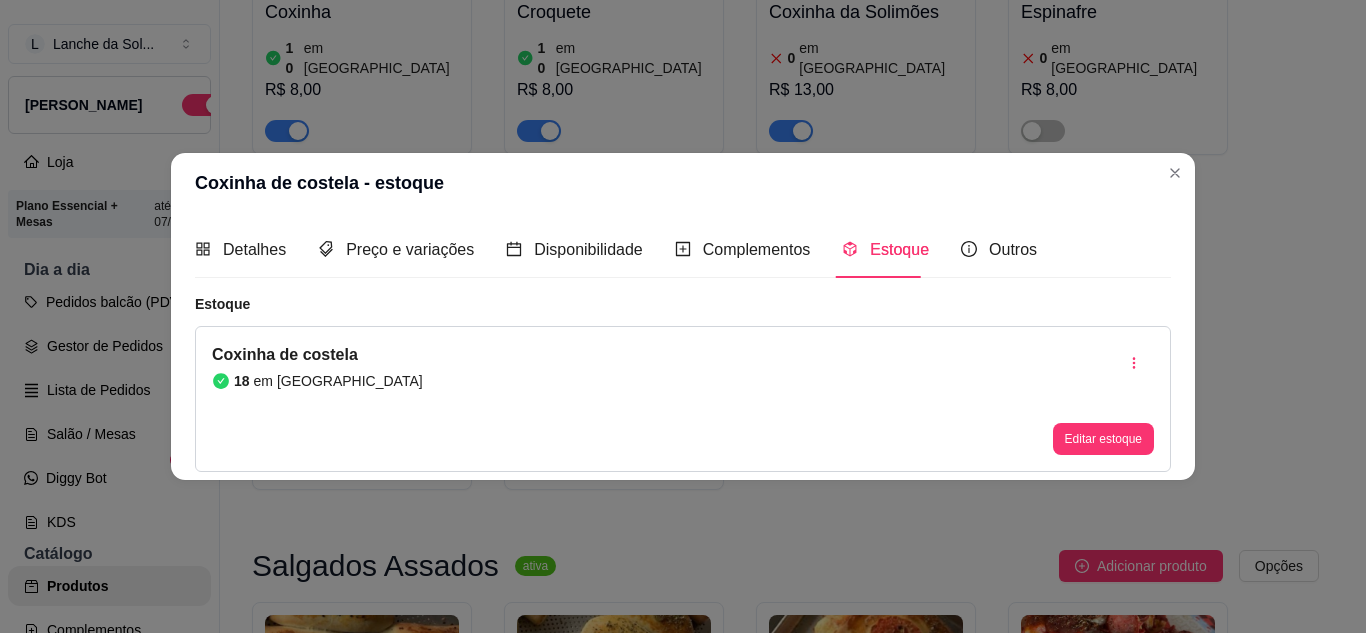click on "Coxinha de costela 18 em estoque Editar estoque" at bounding box center [683, 399] 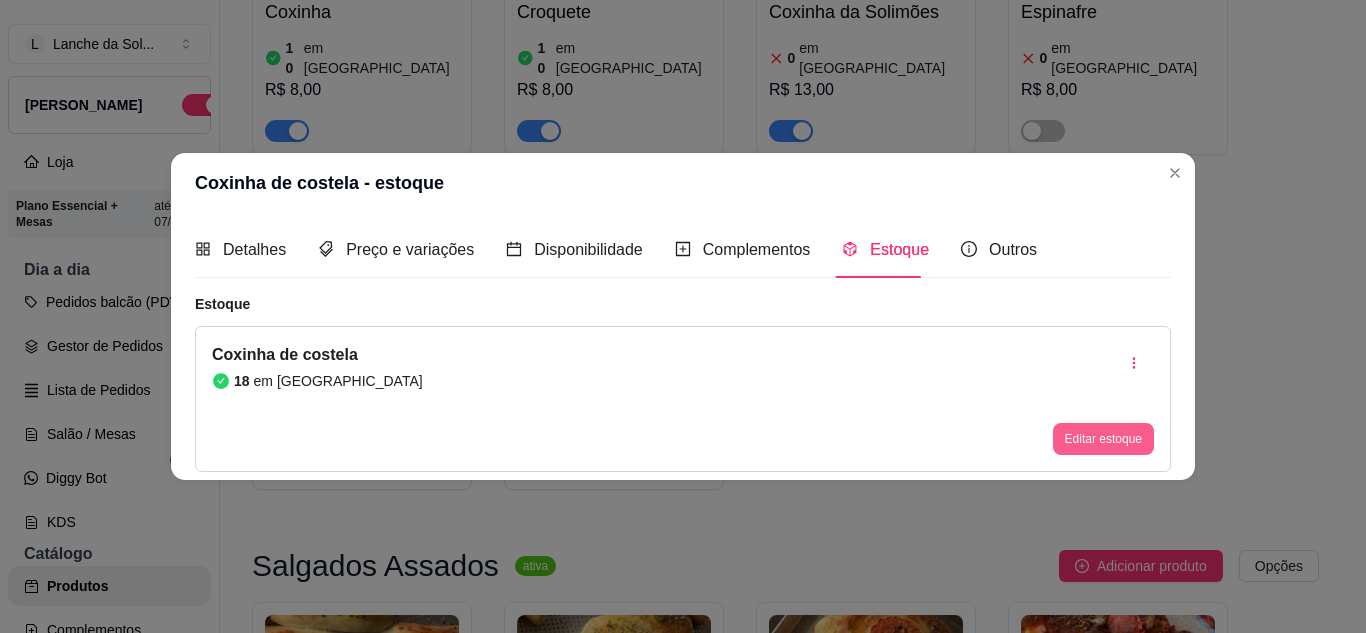 click on "Editar estoque" at bounding box center [1103, 439] 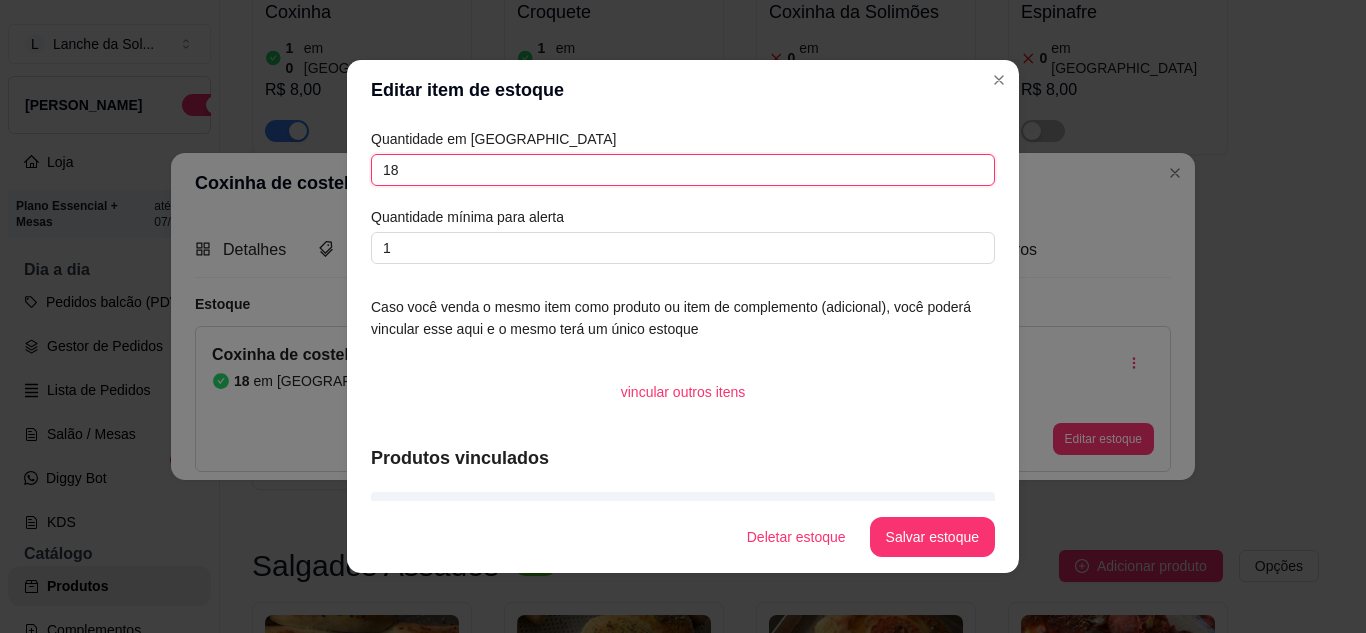 click on "18" at bounding box center (683, 170) 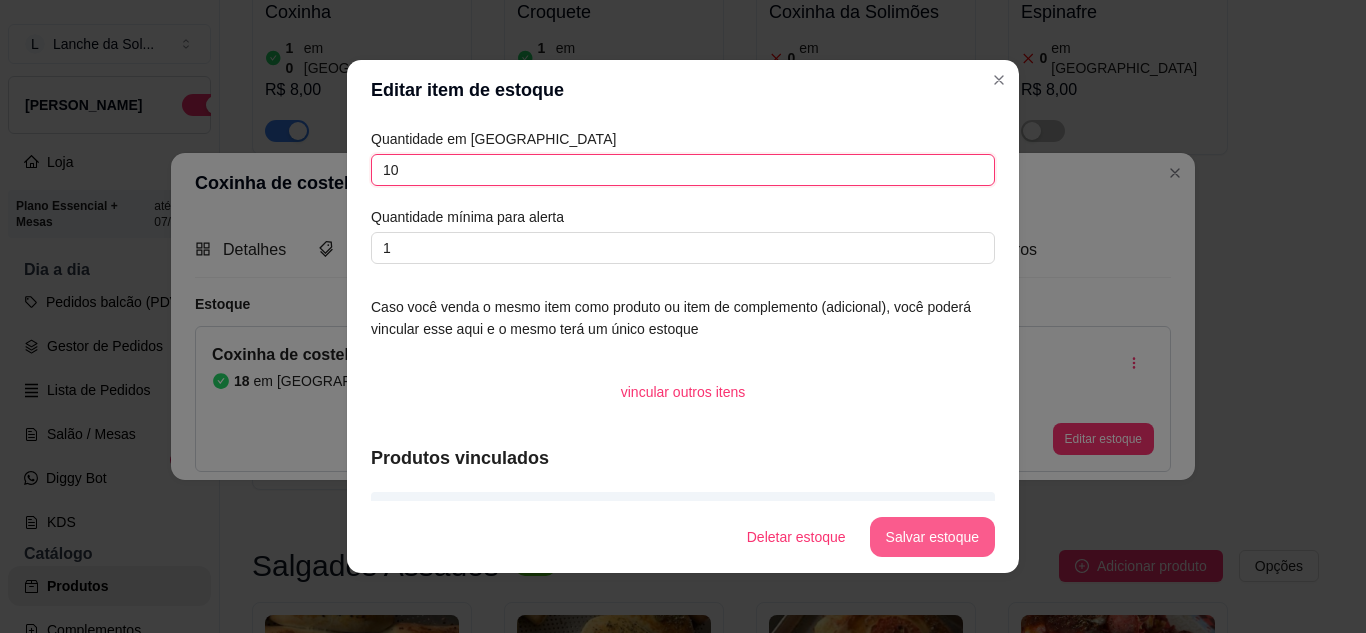 type on "10" 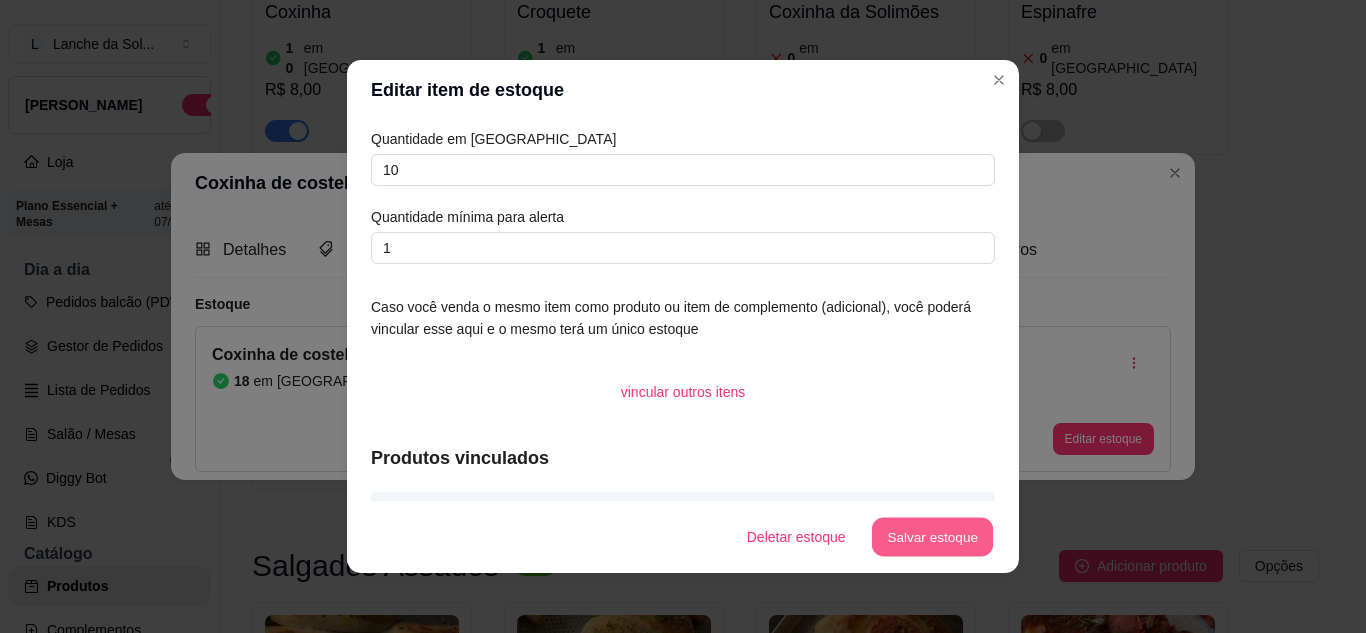 click on "Salvar estoque" at bounding box center (932, 537) 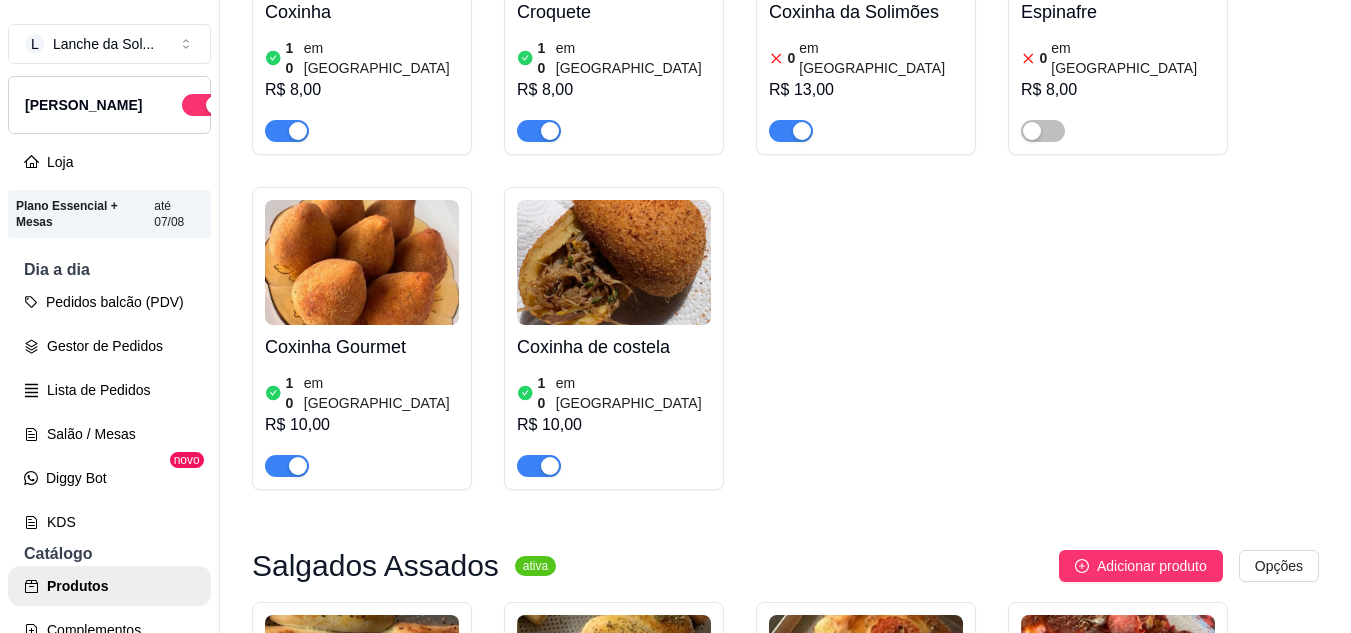 click at bounding box center [802, 131] 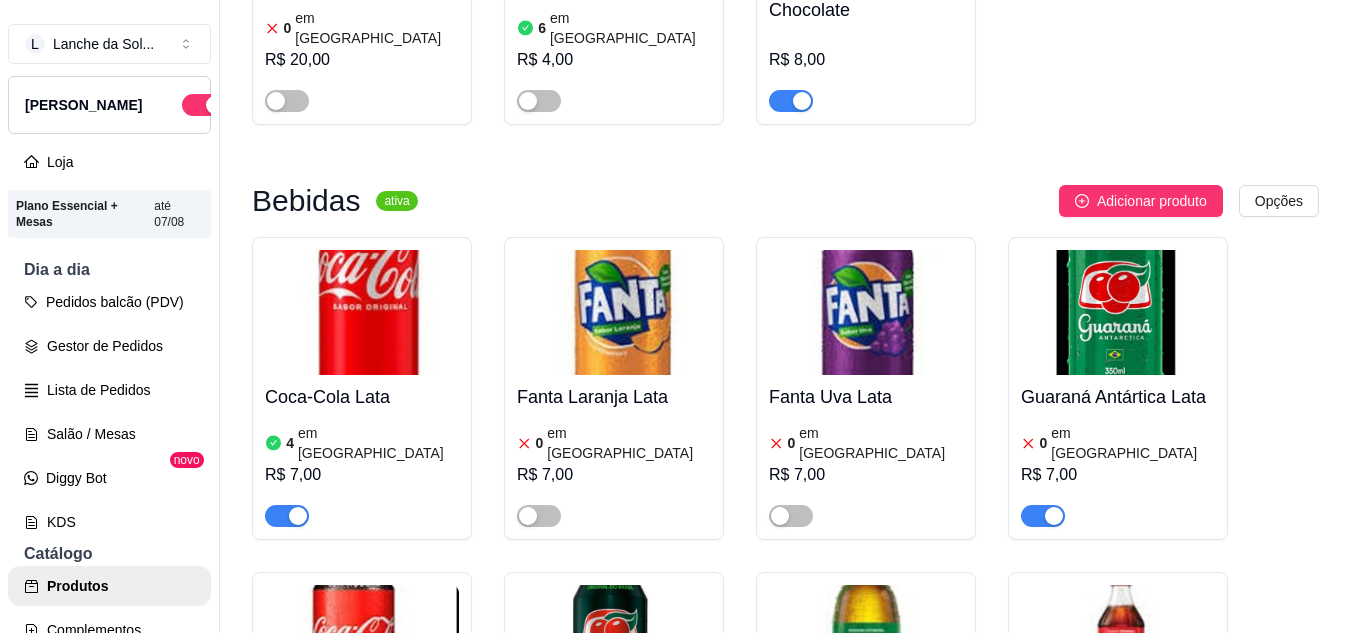 scroll, scrollTop: 4253, scrollLeft: 0, axis: vertical 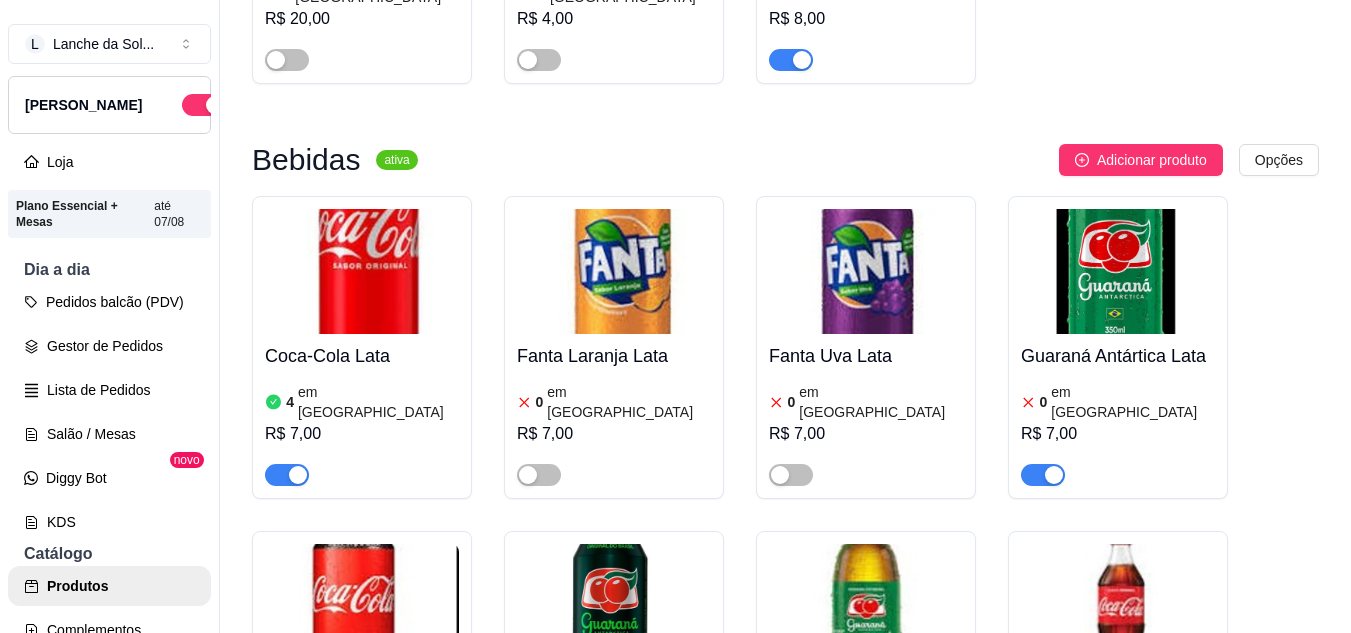 click on "L Lanche da Sol ... Loja Aberta Loja Plano Essencial + Mesas até 07/08   Dia a dia Pedidos balcão (PDV) Gestor de Pedidos Lista de Pedidos Salão / Mesas Diggy Bot novo KDS Catálogo Produtos Complementos Relatórios Relatórios de vendas Relatório de clientes Relatório de fidelidade novo Gerenciar Entregadores novo Nota Fiscal (NFC-e) Controle de caixa Controle de fiado Cupons Clientes Estoque Configurações Diggy Planos Precisa de ajuda? Sair" at bounding box center (110, 332) 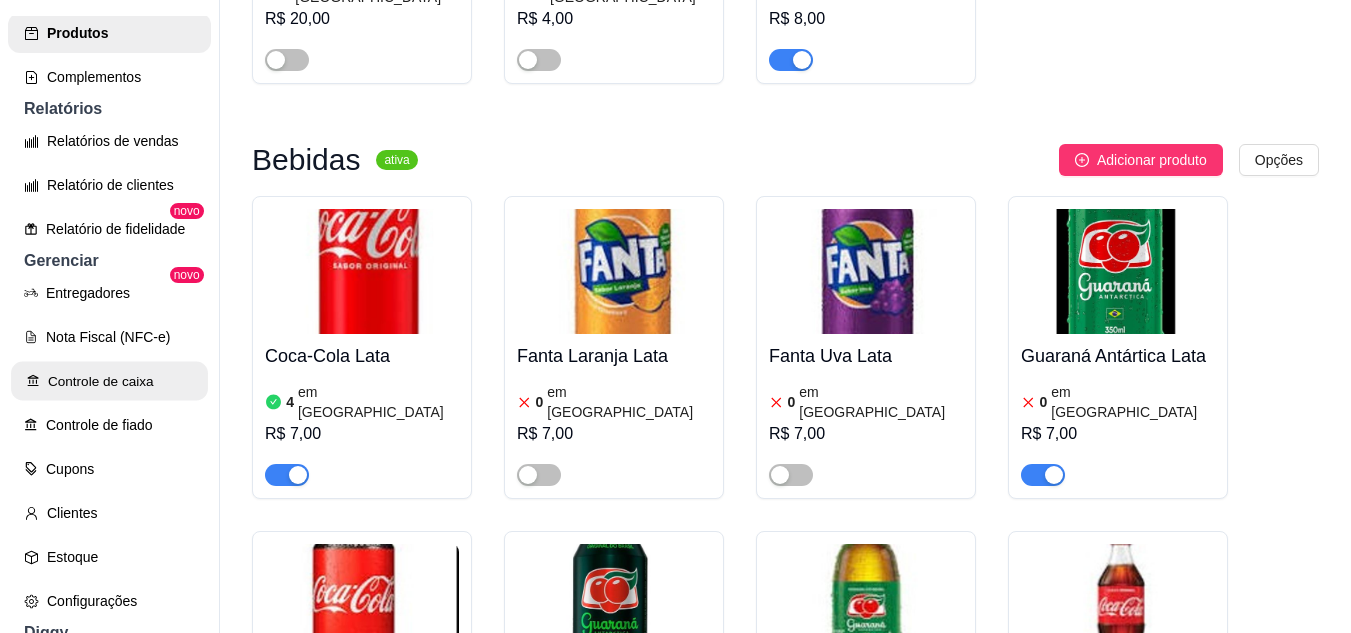 click on "Controle de caixa" at bounding box center (109, 381) 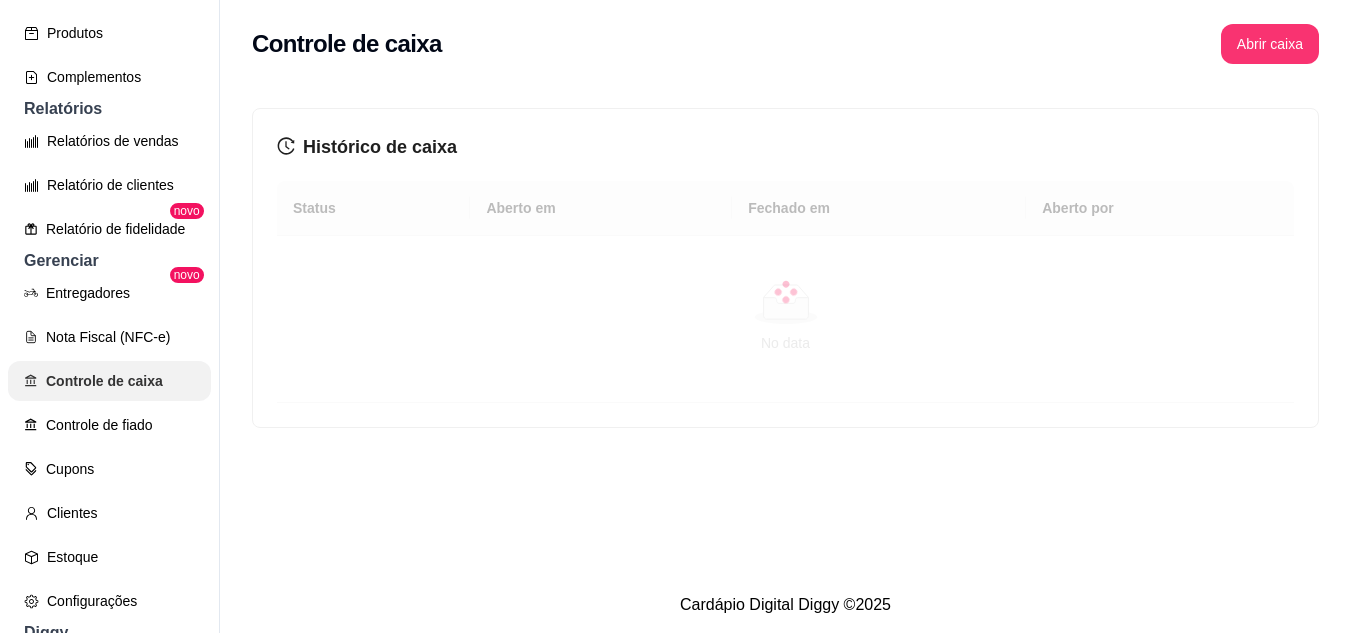 scroll, scrollTop: 0, scrollLeft: 0, axis: both 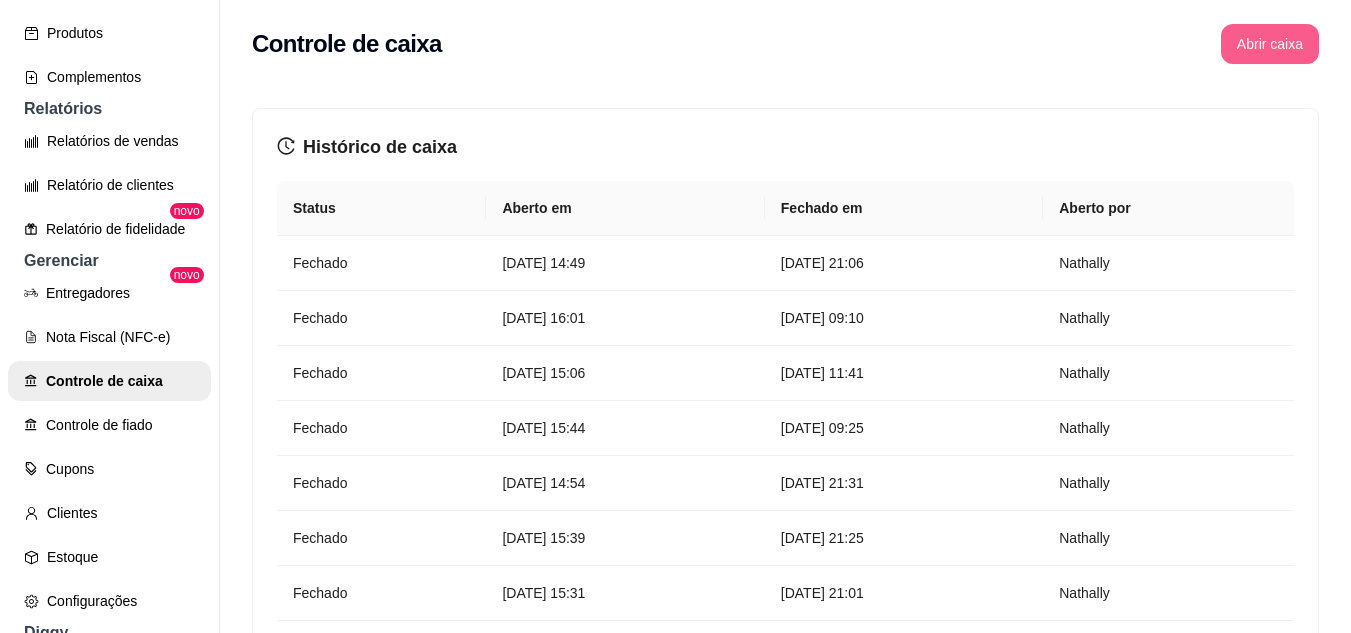 click on "Abrir caixa" at bounding box center [1270, 44] 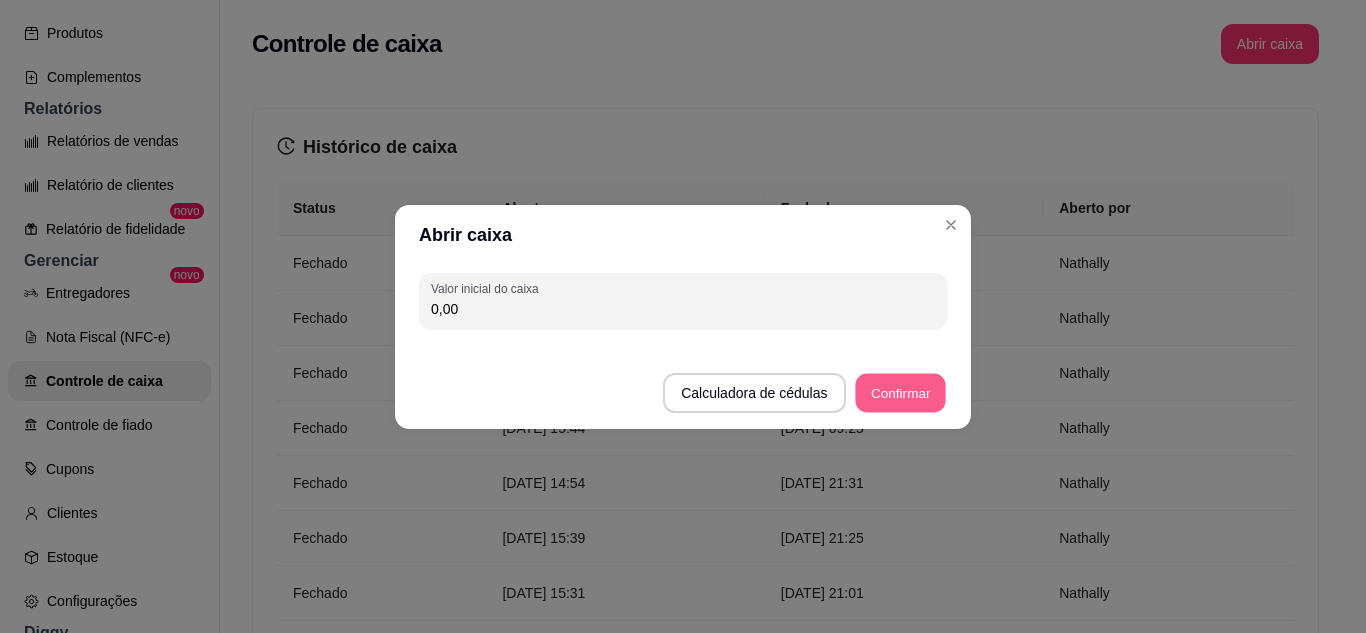 click on "Confirmar" at bounding box center [900, 392] 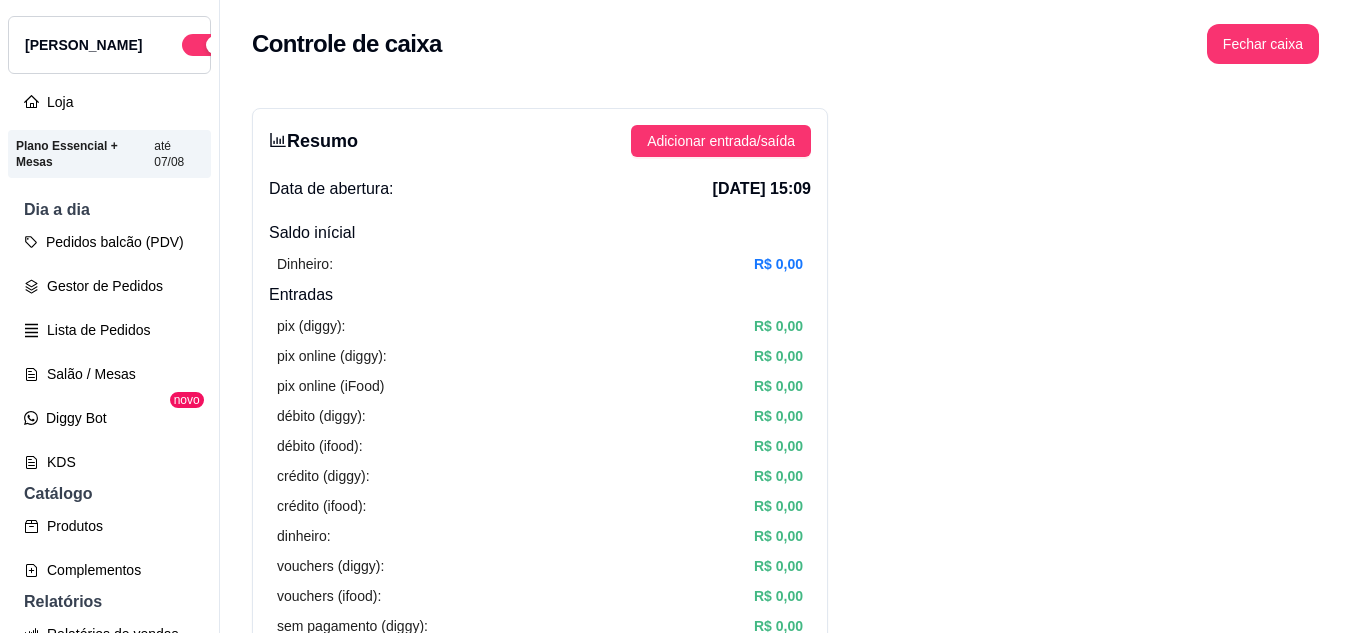scroll, scrollTop: 33, scrollLeft: 0, axis: vertical 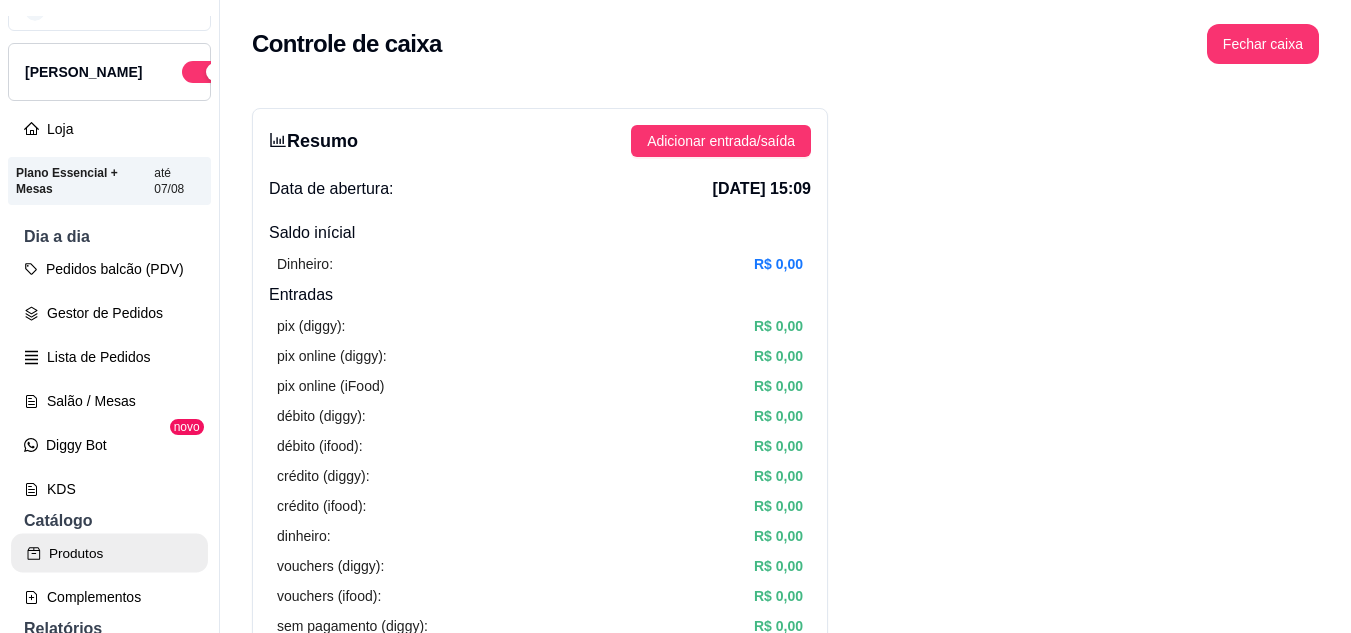 click on "Produtos" at bounding box center [109, 553] 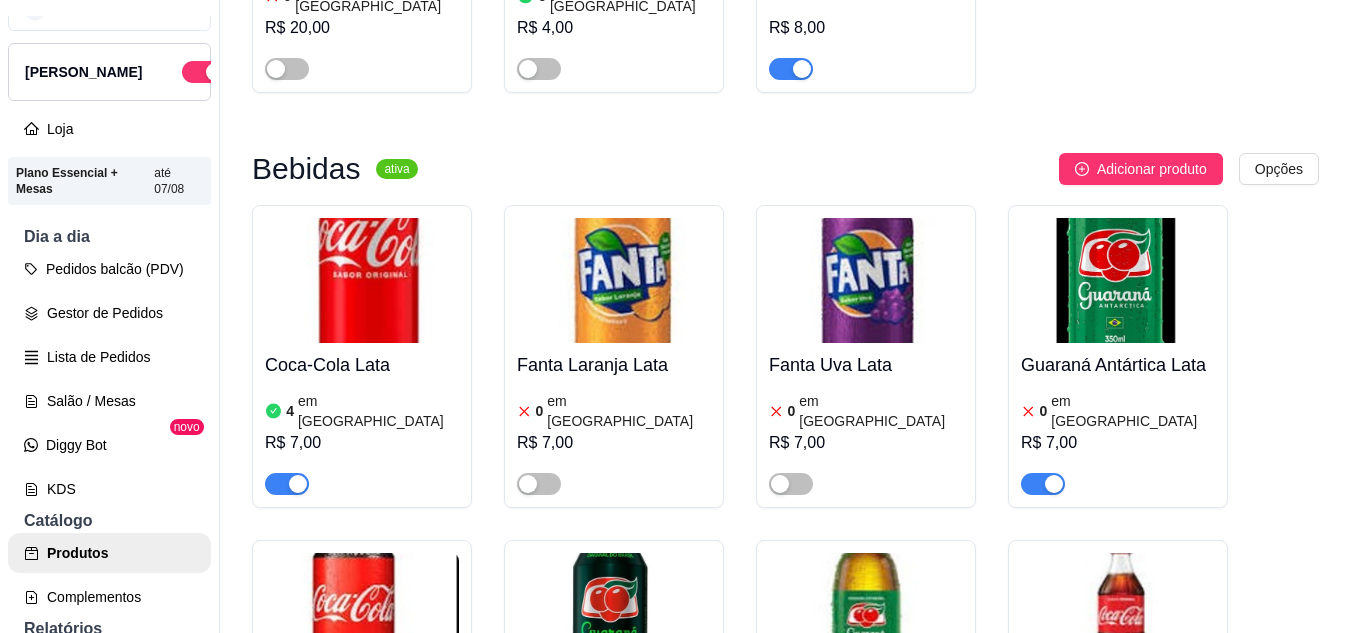 scroll, scrollTop: 4253, scrollLeft: 0, axis: vertical 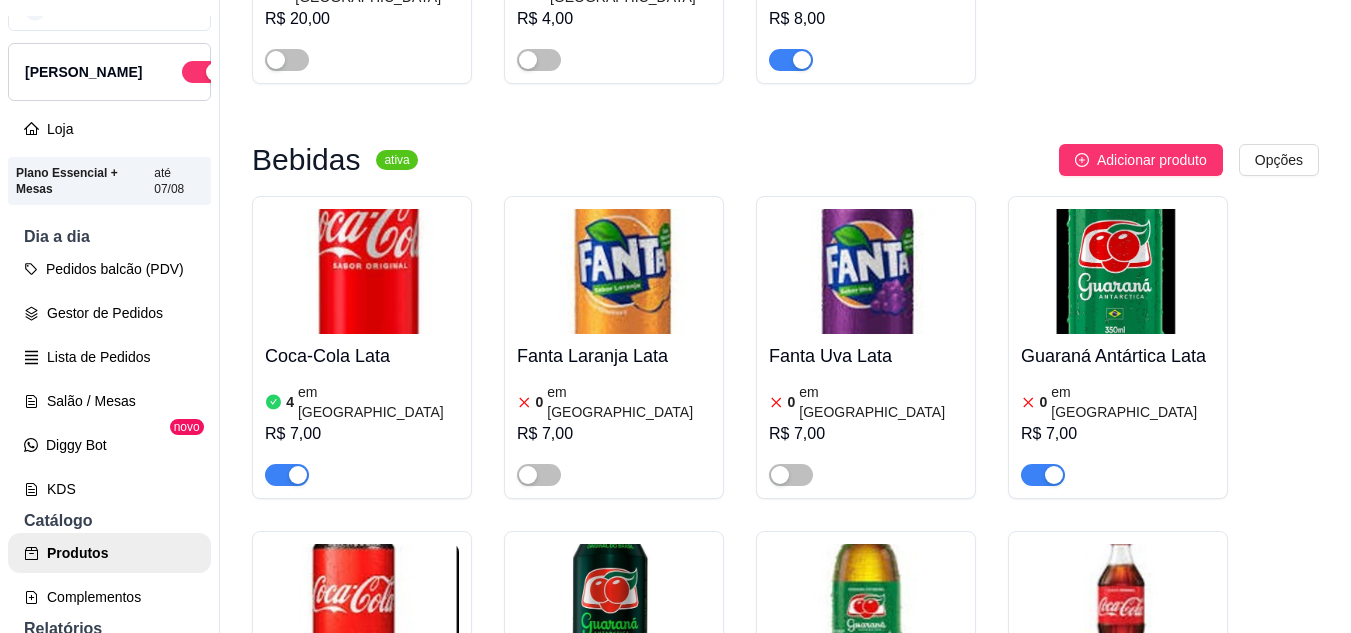 click on "em [GEOGRAPHIC_DATA]" at bounding box center [1133, 402] 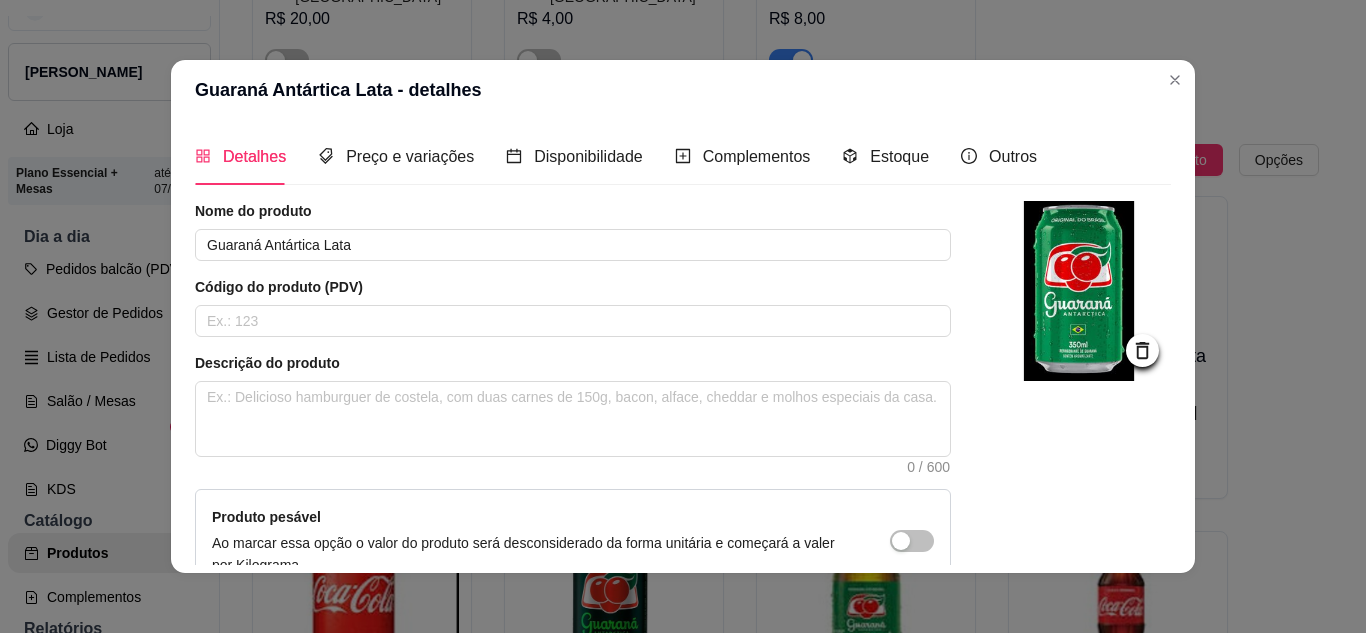 click on "Estoque" at bounding box center (885, 156) 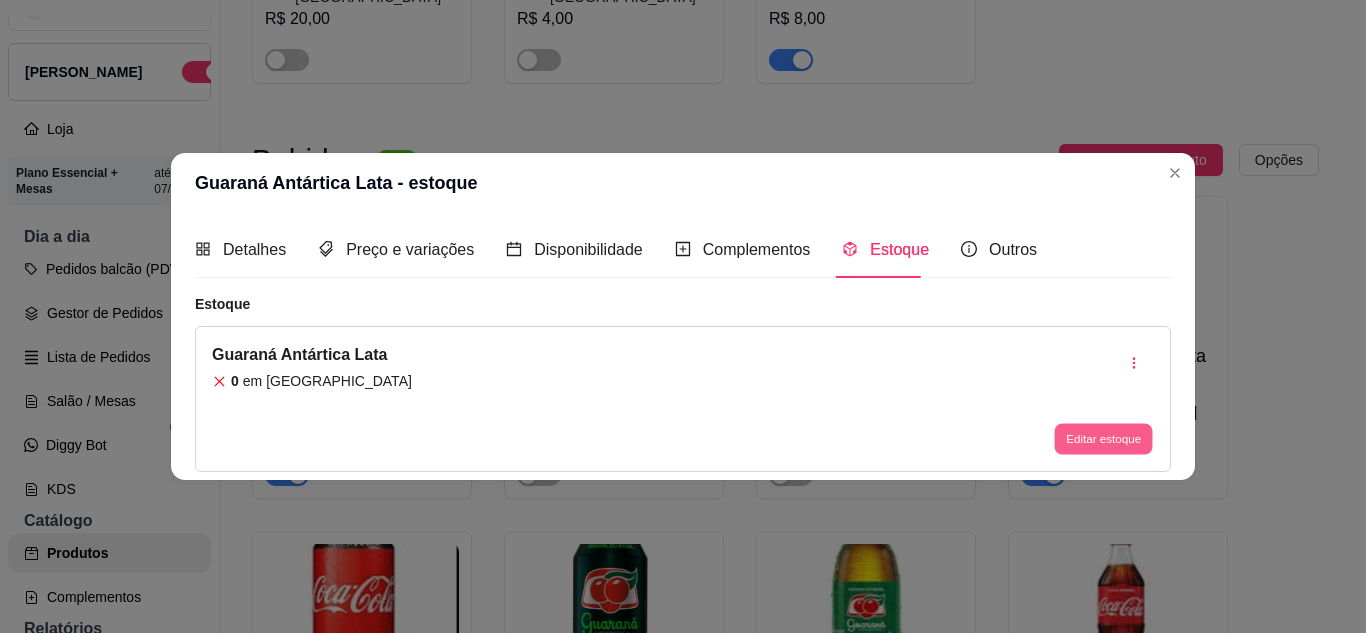 click on "Editar estoque" at bounding box center (1103, 439) 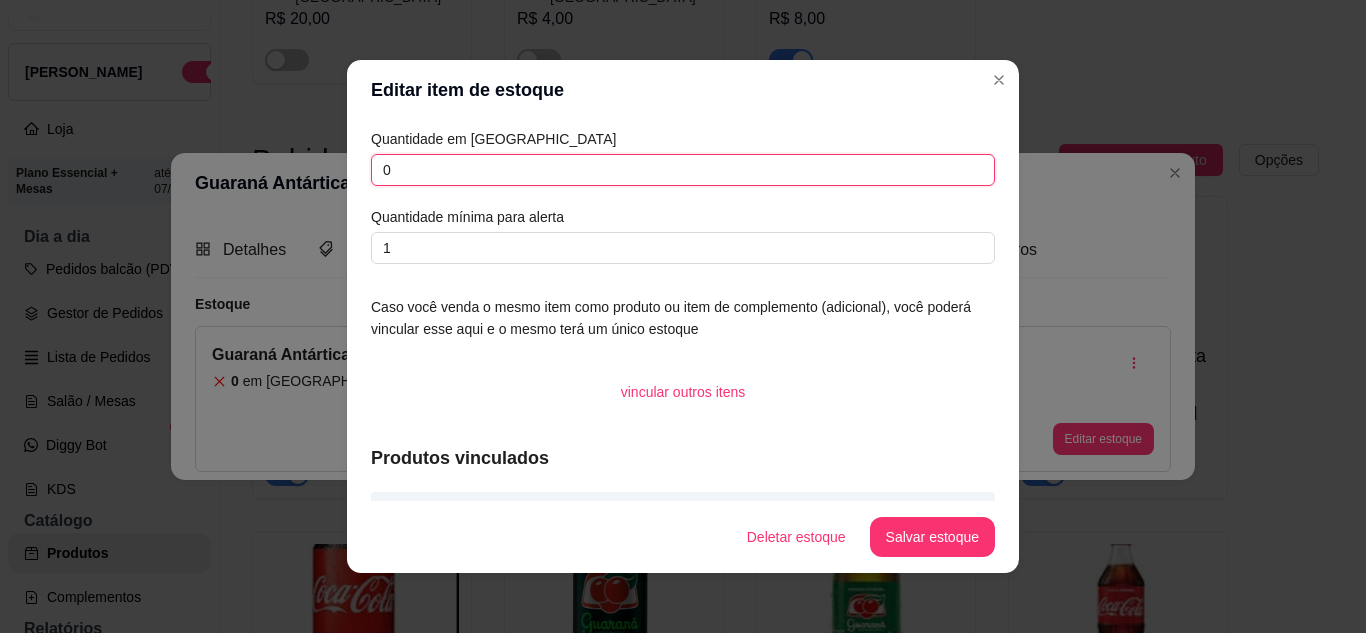 click on "0" at bounding box center [683, 170] 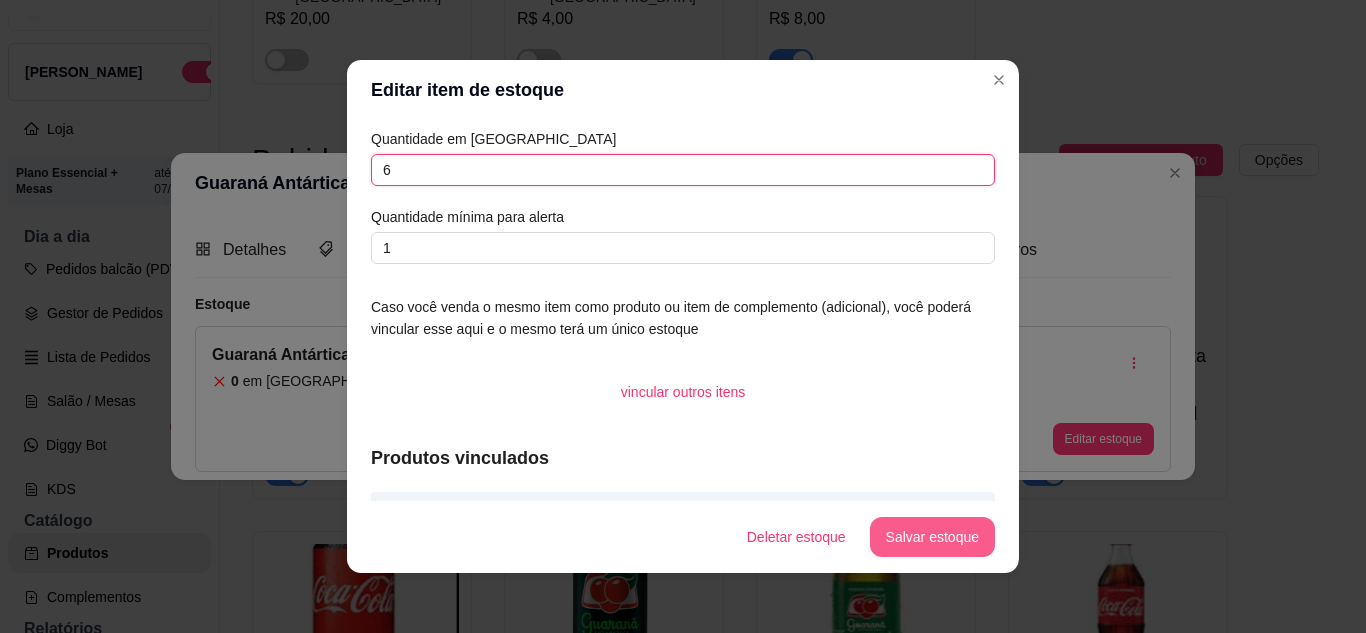 type on "6" 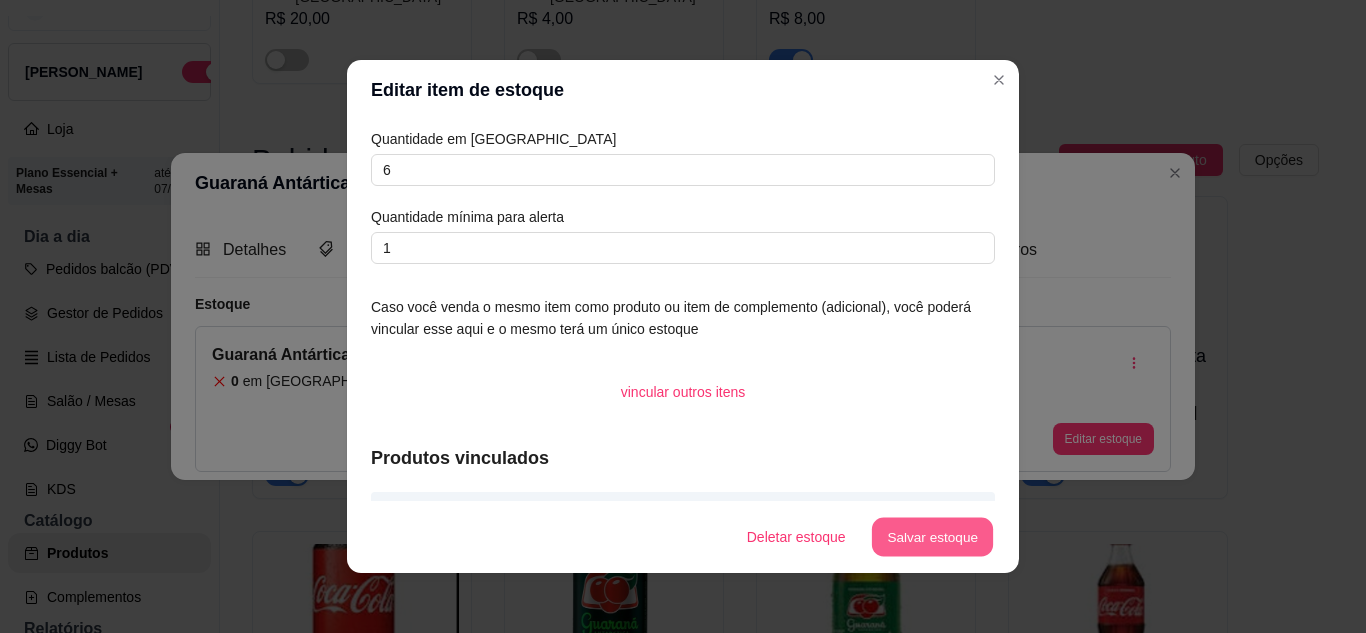 click on "Salvar estoque" at bounding box center [932, 537] 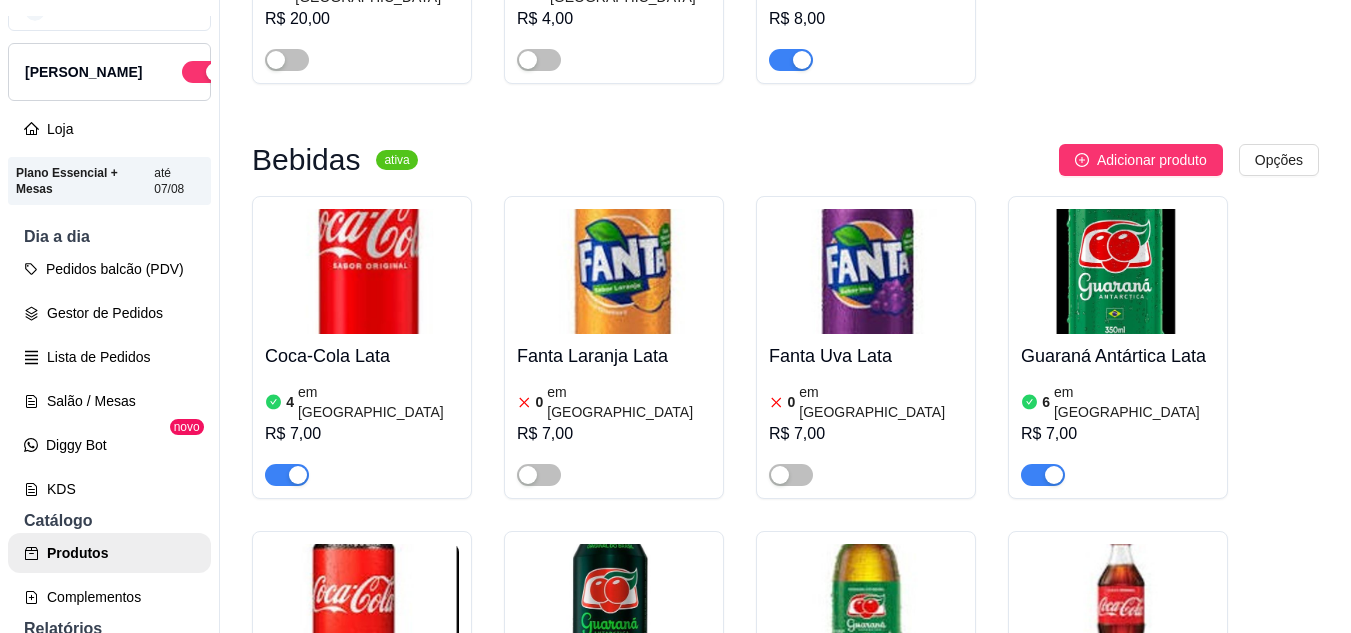 click at bounding box center (550, 838) 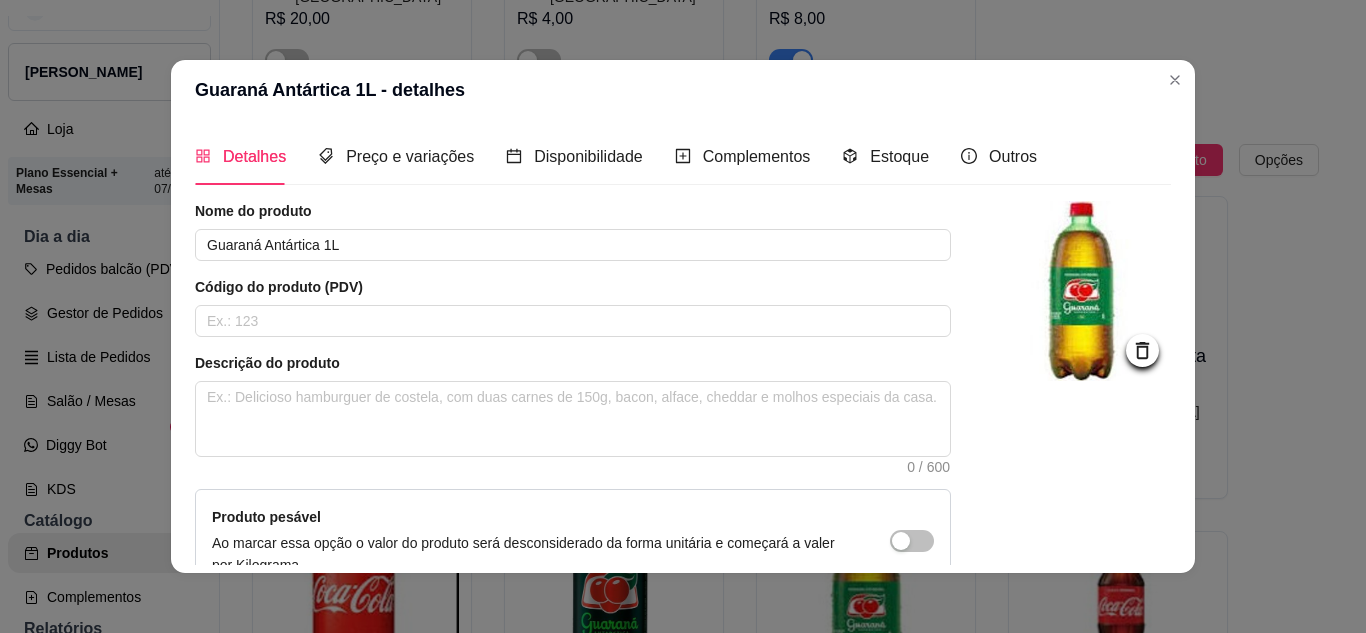 click on "Estoque" at bounding box center [885, 156] 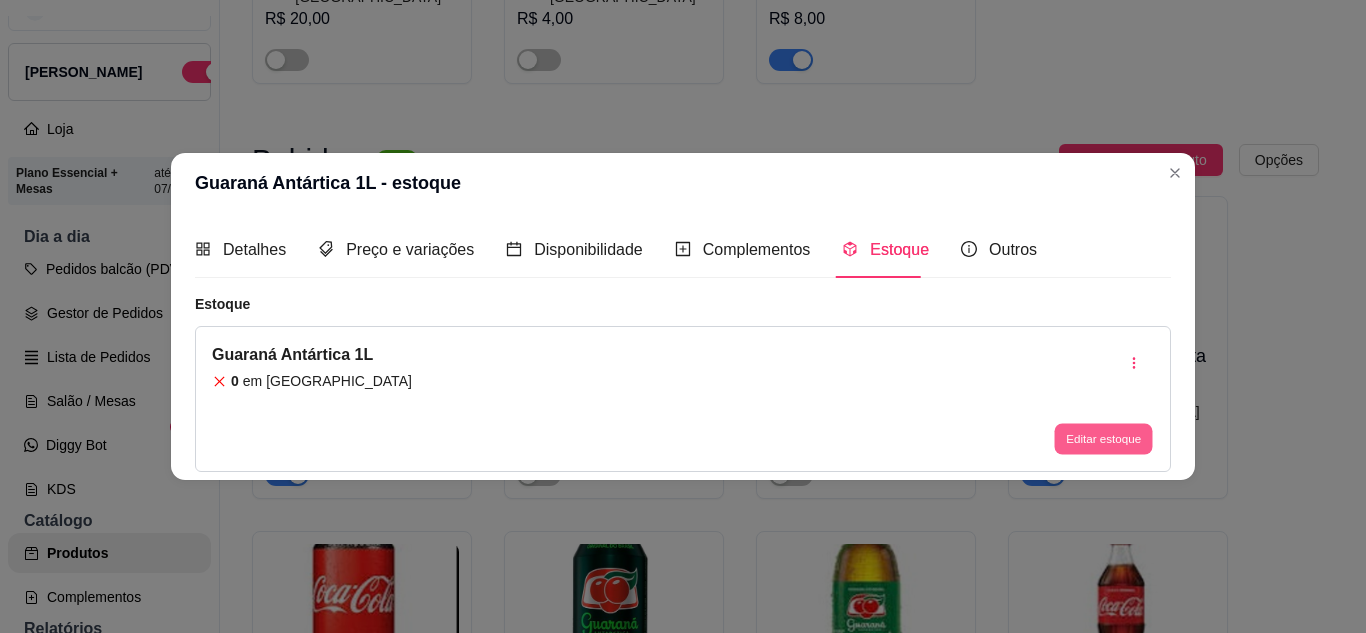 click on "Editar estoque" at bounding box center [1103, 439] 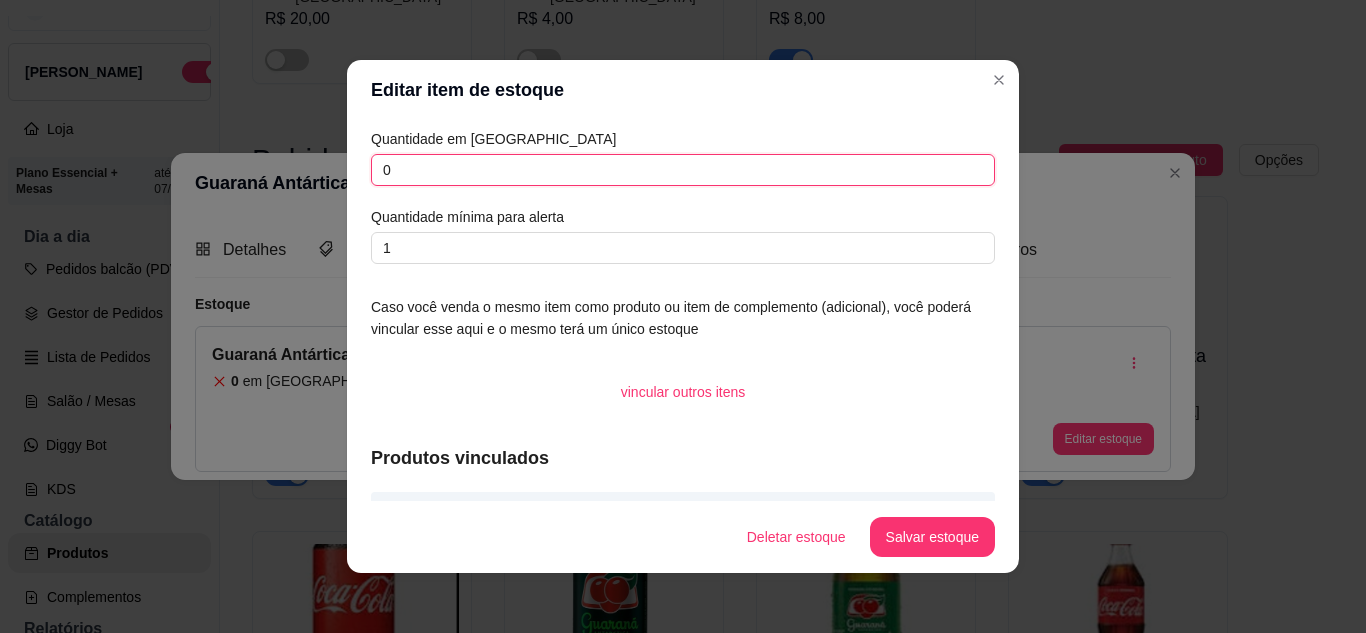 click on "0" at bounding box center [683, 170] 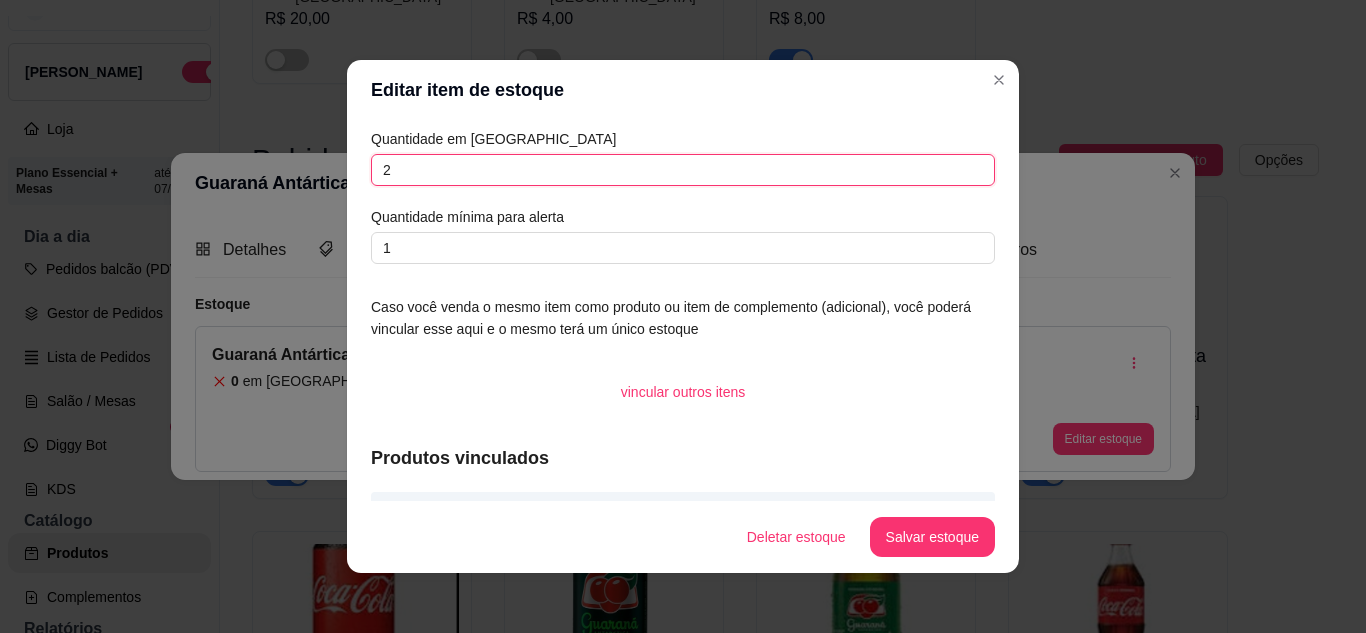 type on "2" 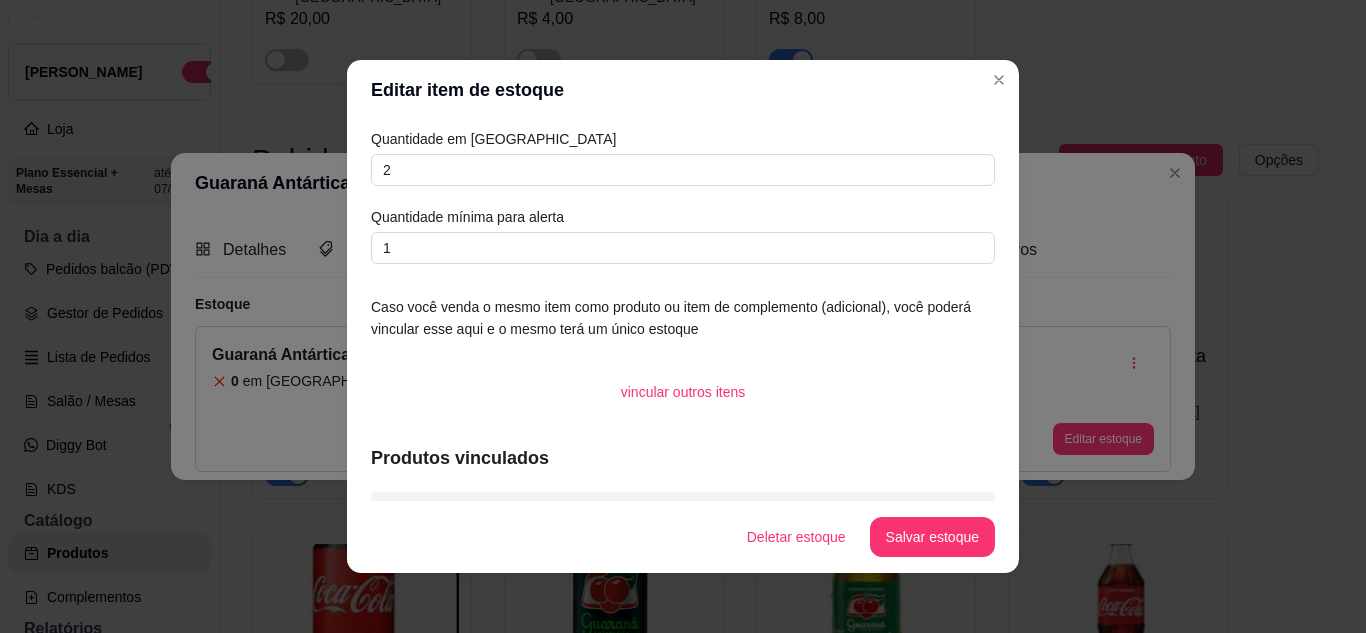 click on "Deletar estoque Salvar estoque" at bounding box center (683, 537) 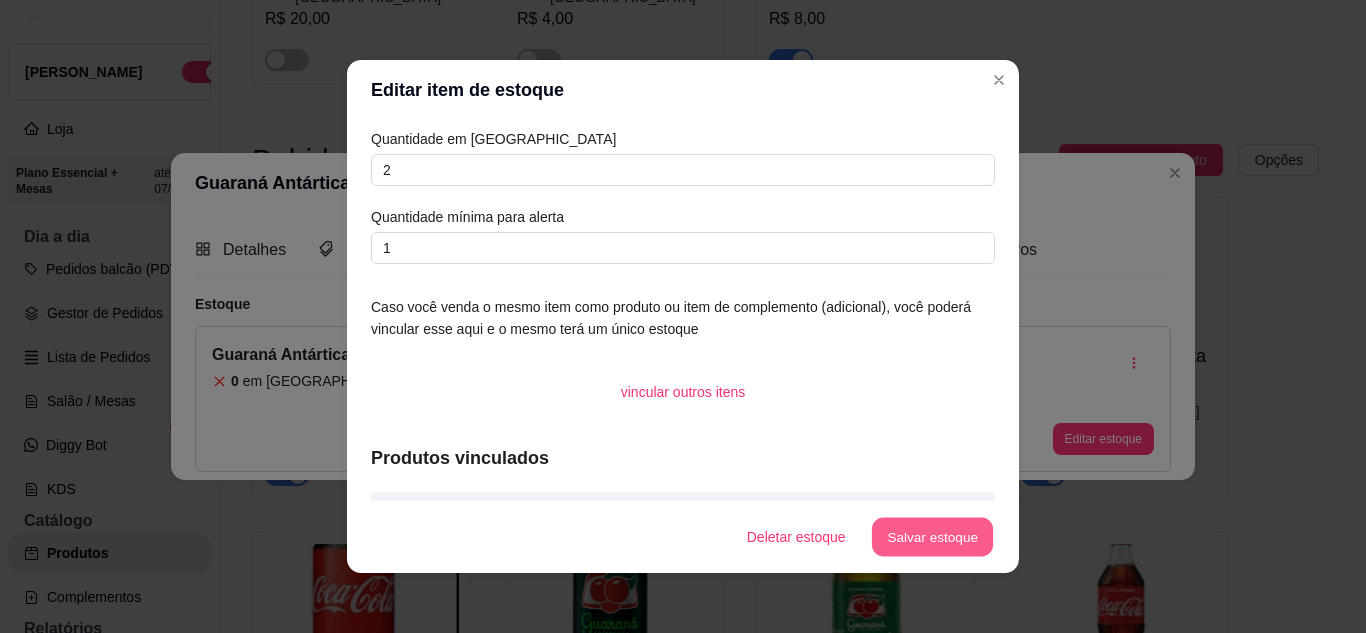 click on "Salvar estoque" at bounding box center [932, 537] 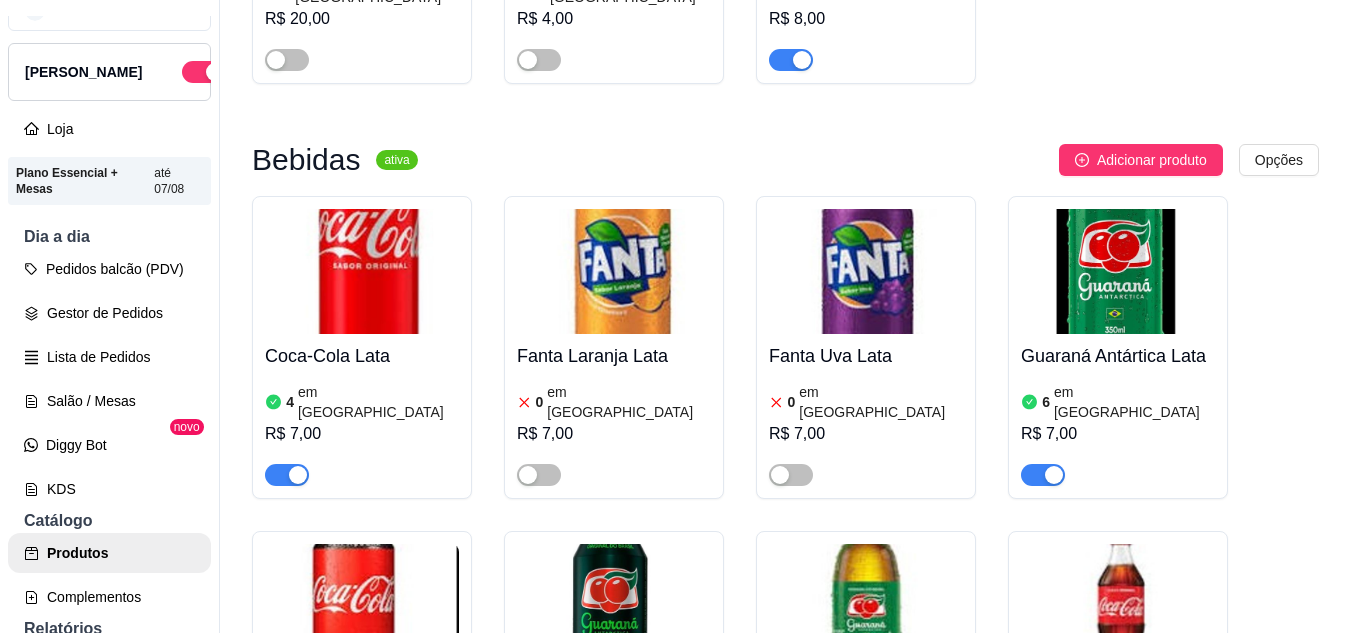 click at bounding box center (780, 838) 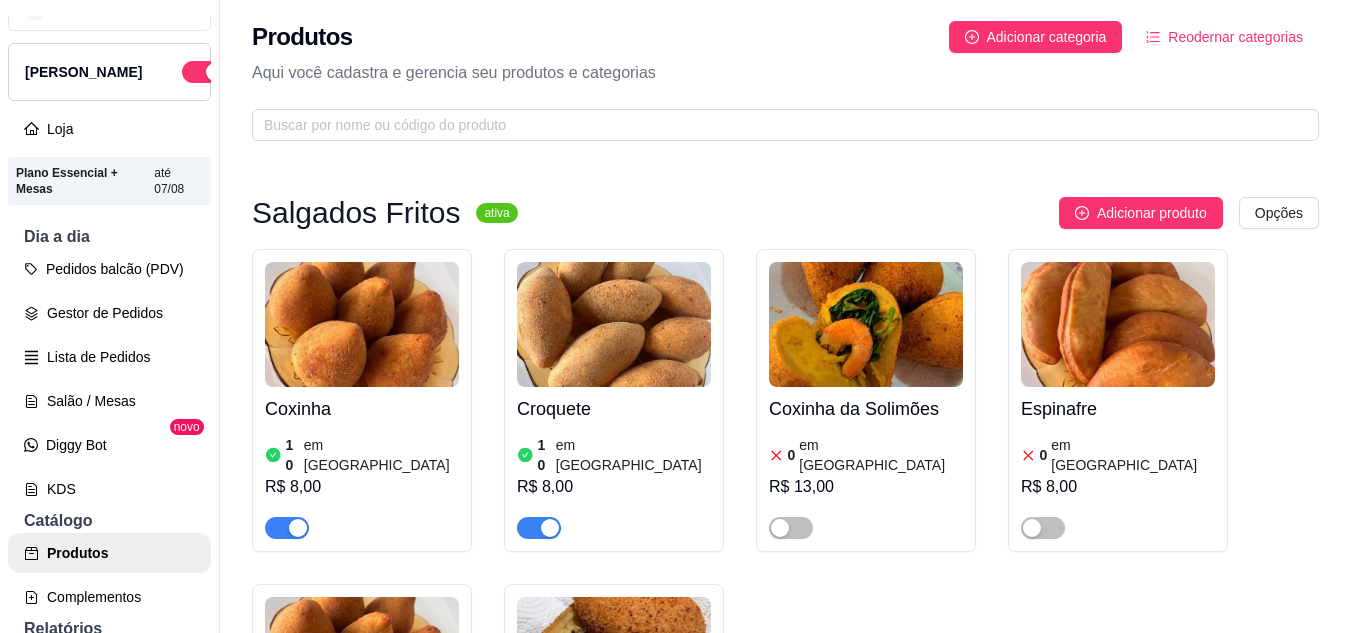 scroll, scrollTop: 0, scrollLeft: 0, axis: both 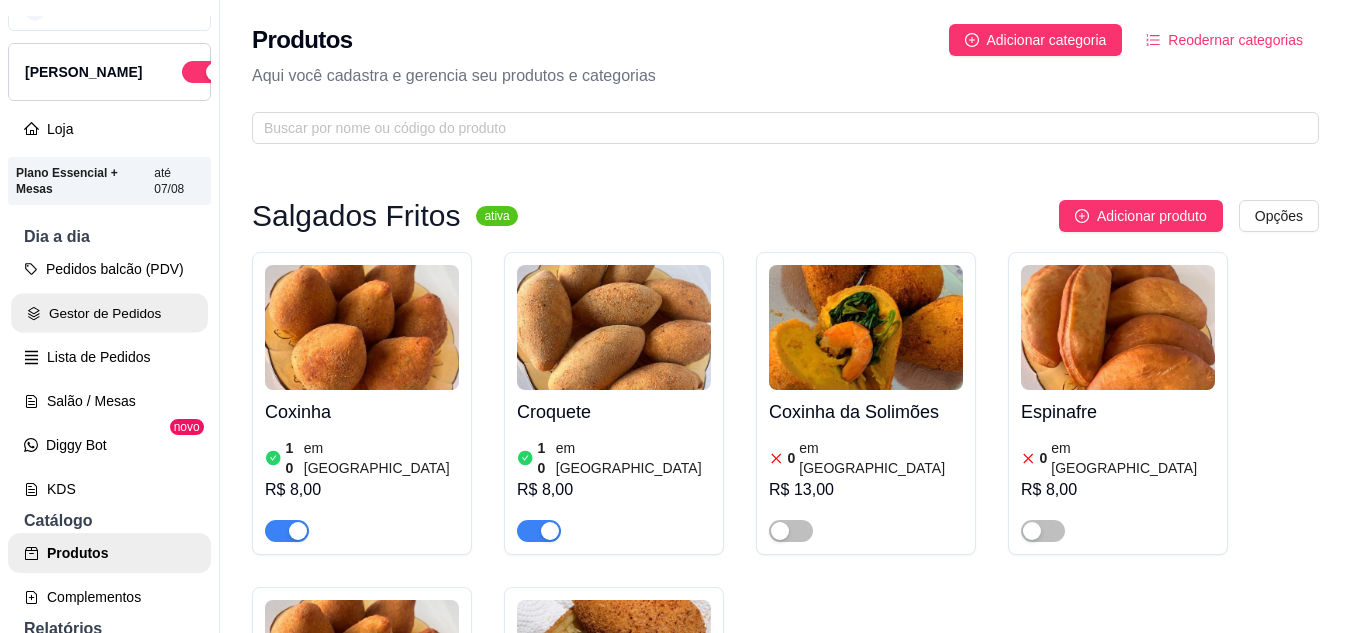 click on "Gestor de Pedidos" at bounding box center [109, 313] 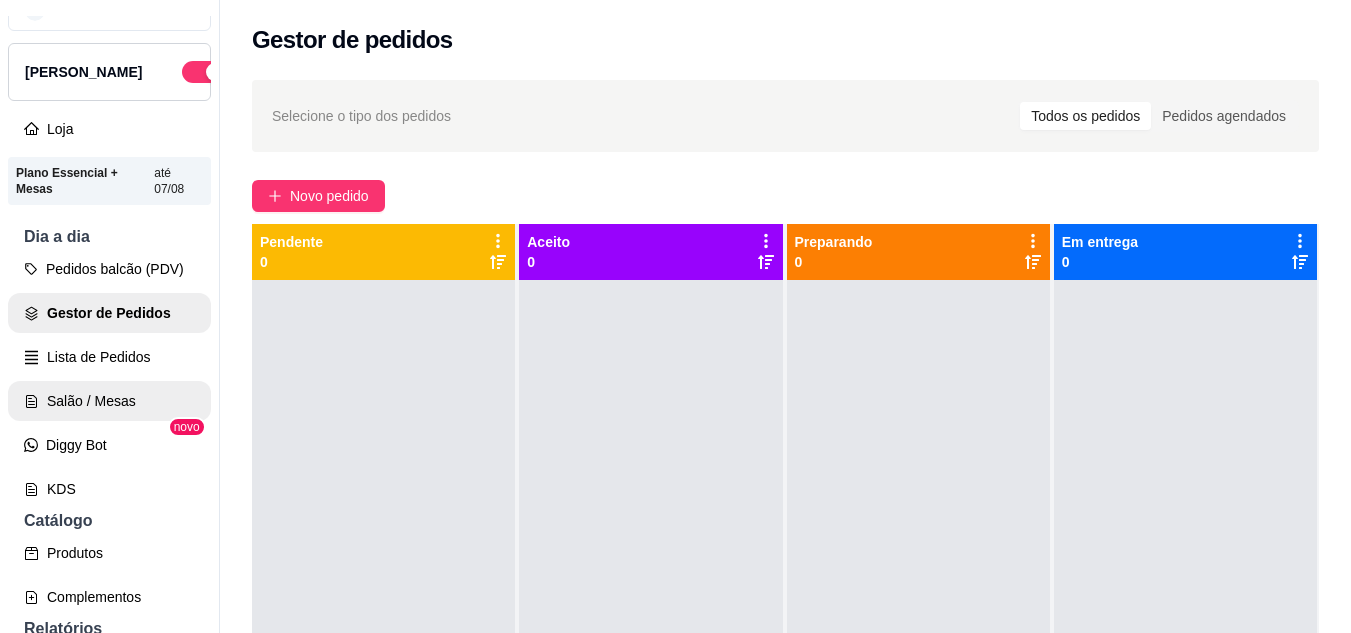click on "Salão / Mesas" at bounding box center (109, 401) 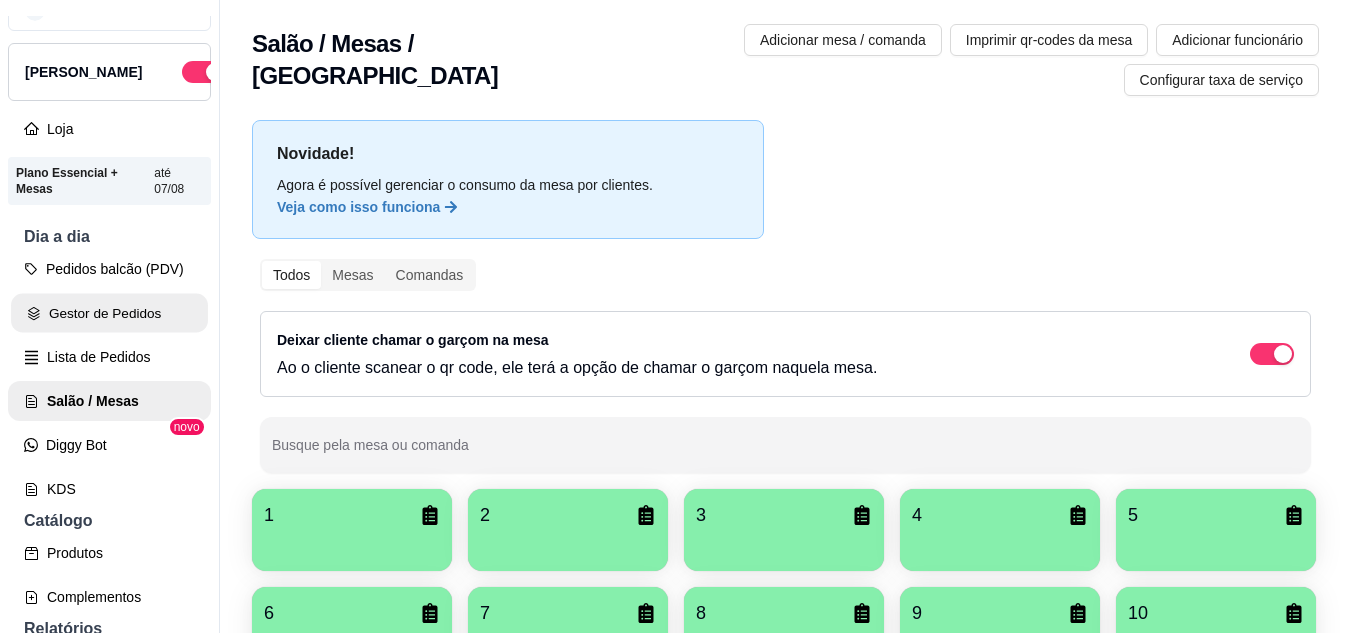 click on "Gestor de Pedidos" at bounding box center [109, 313] 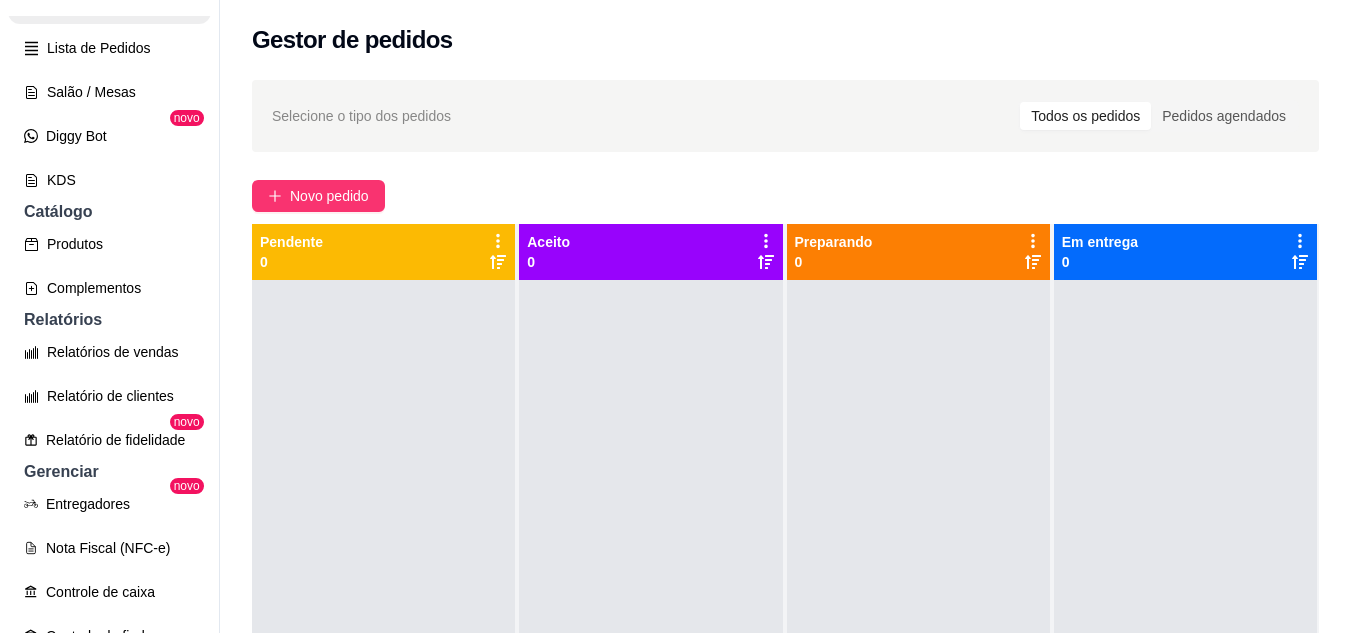 scroll, scrollTop: 338, scrollLeft: 0, axis: vertical 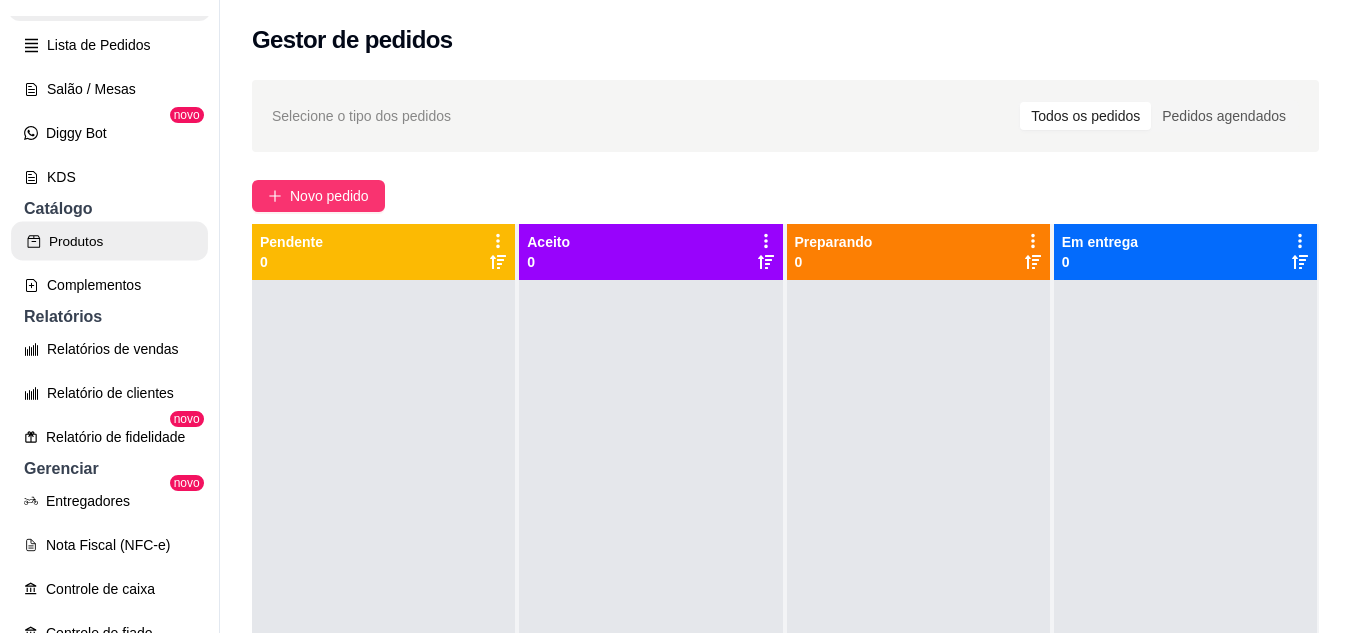 click on "Produtos" at bounding box center (109, 241) 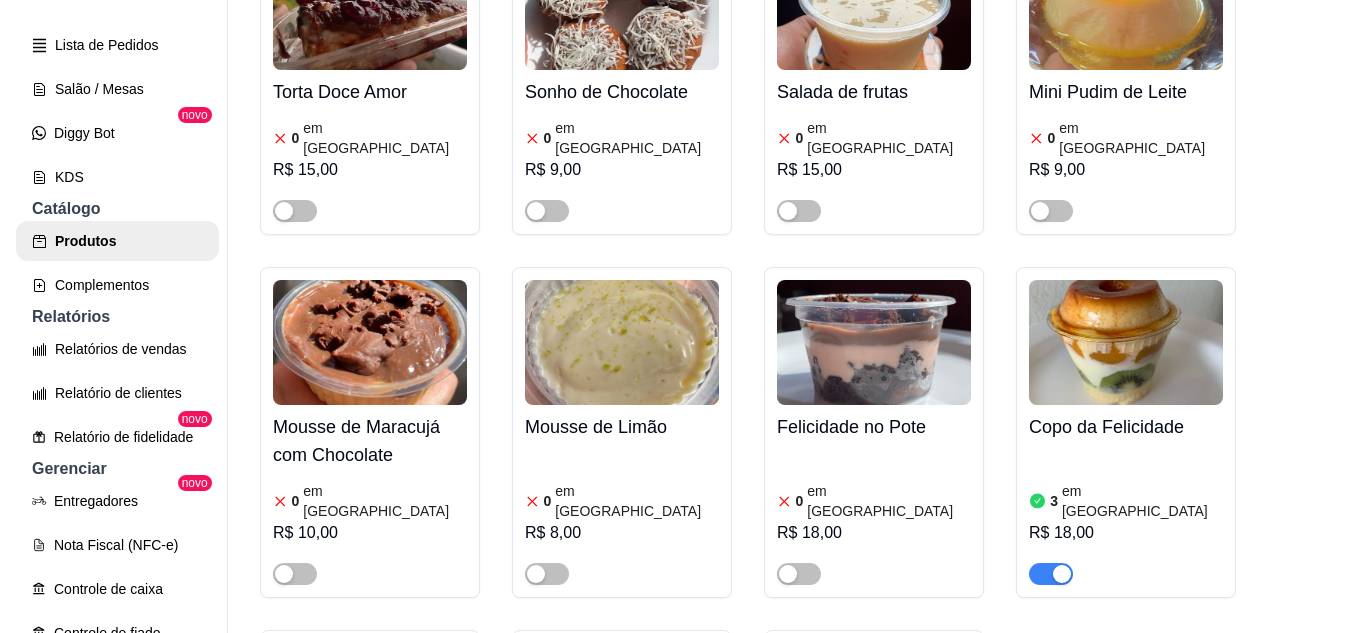 scroll, scrollTop: 3428, scrollLeft: 0, axis: vertical 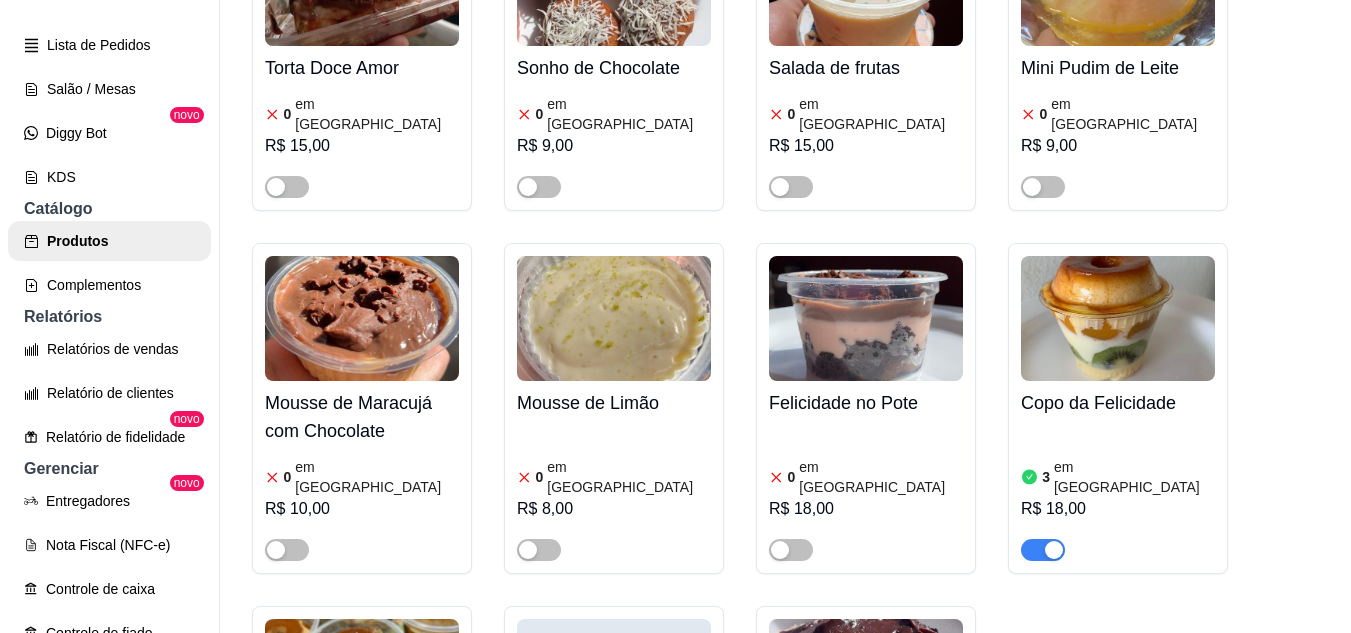 click on "3 em estoque R$ 18,00" at bounding box center (1118, 493) 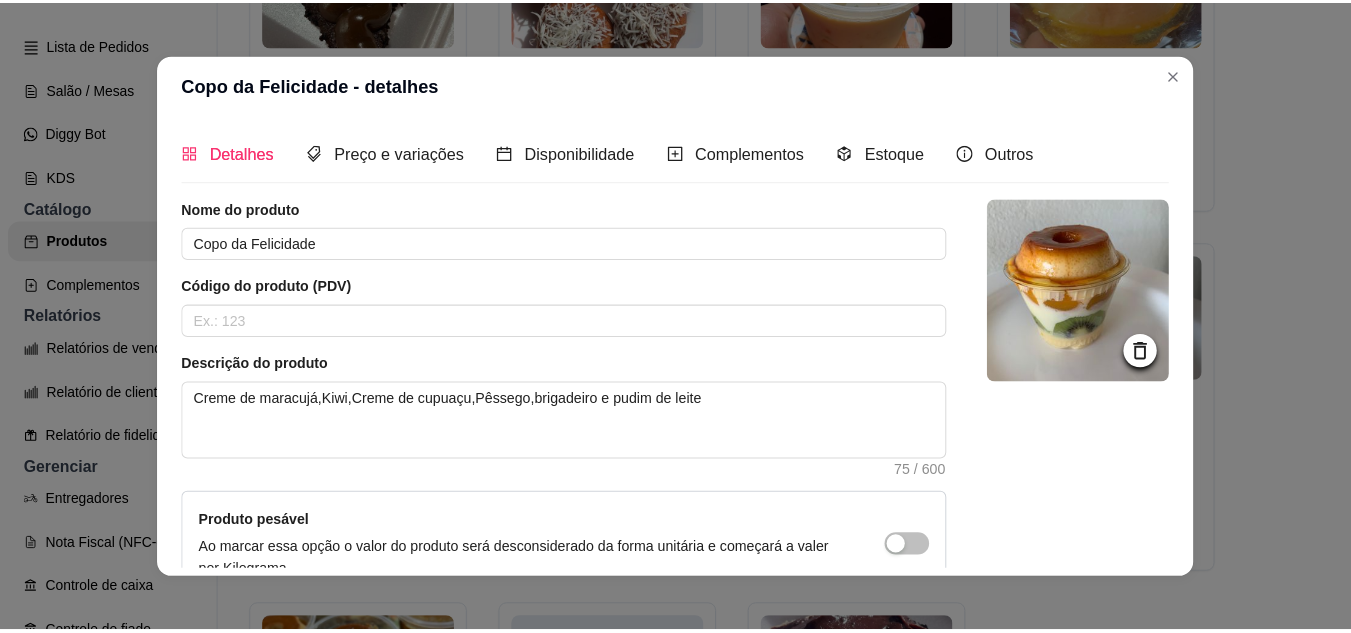 scroll, scrollTop: 3112, scrollLeft: 0, axis: vertical 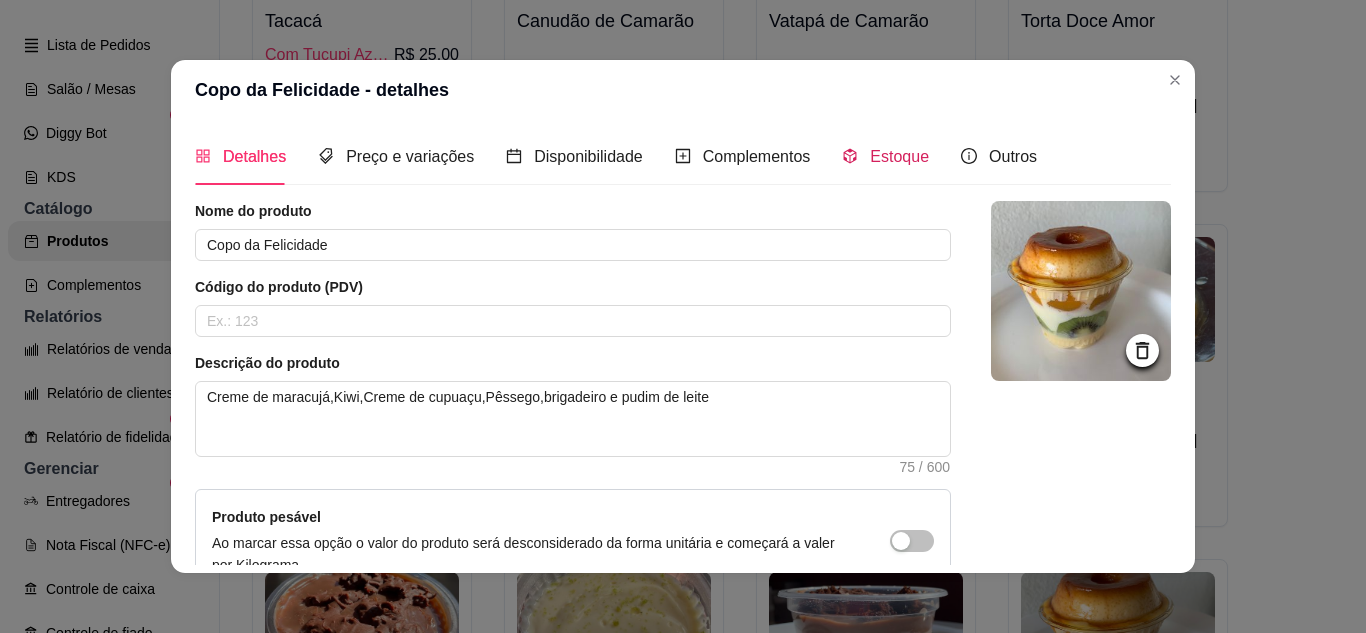 click on "Estoque" at bounding box center (899, 156) 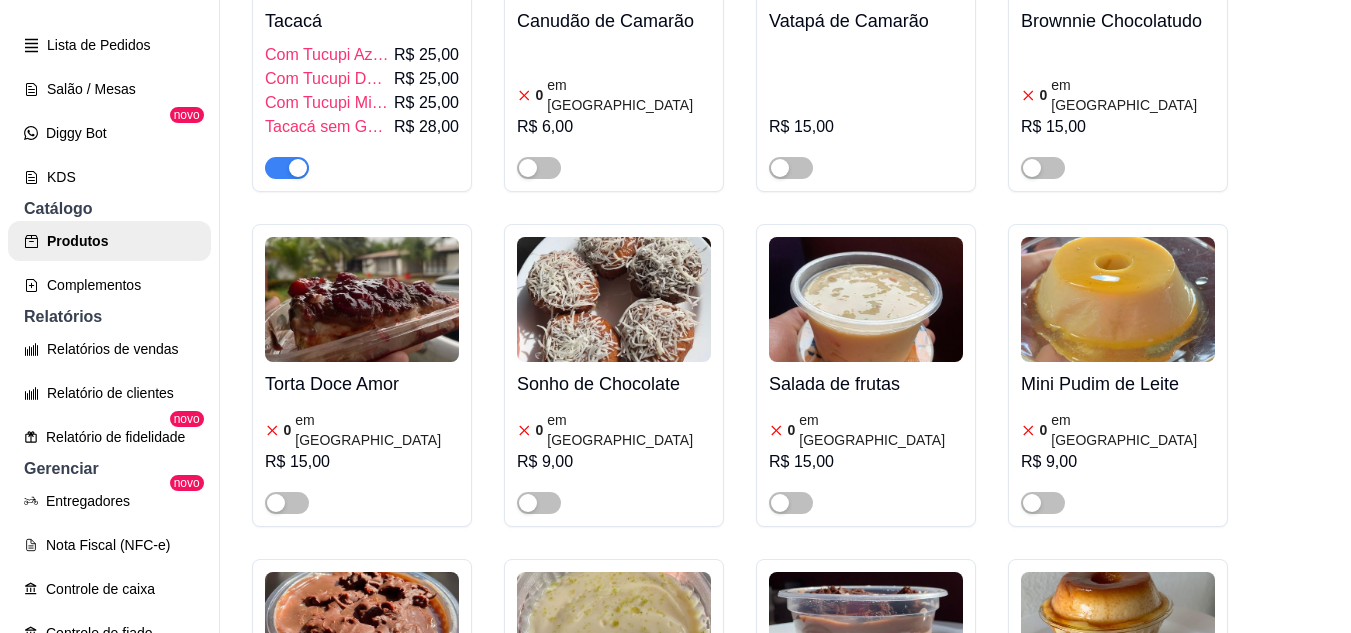scroll, scrollTop: 3480, scrollLeft: 0, axis: vertical 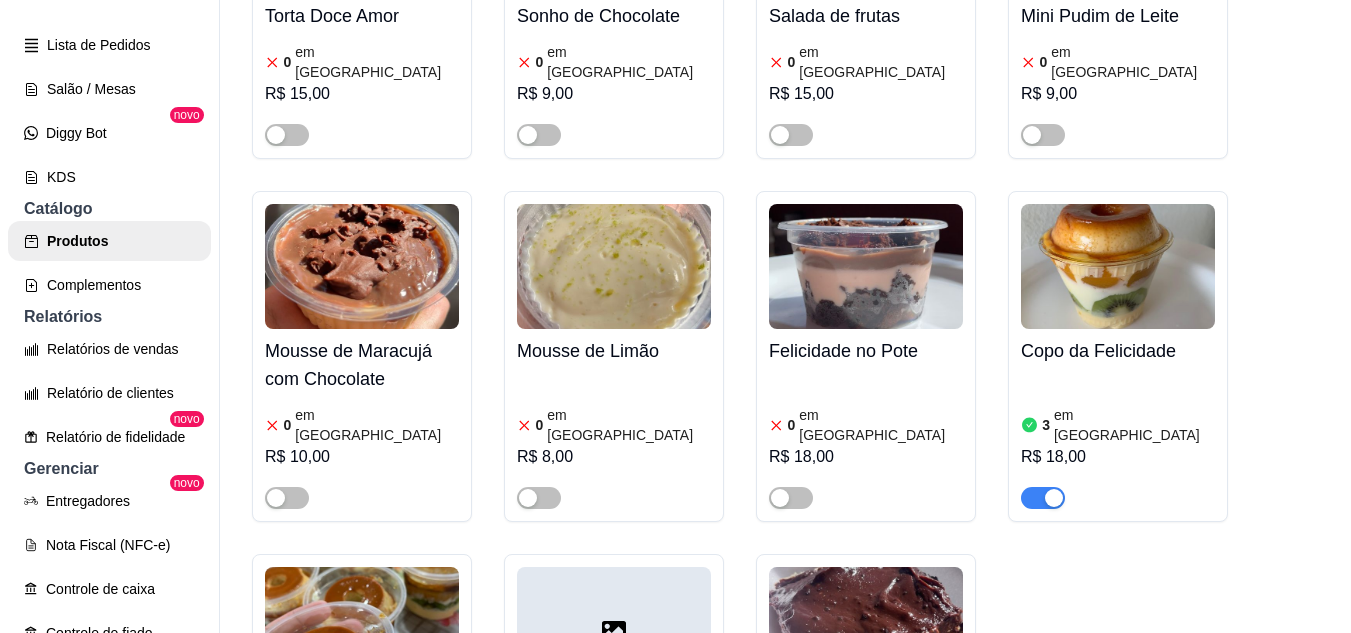 click at bounding box center [1054, 498] 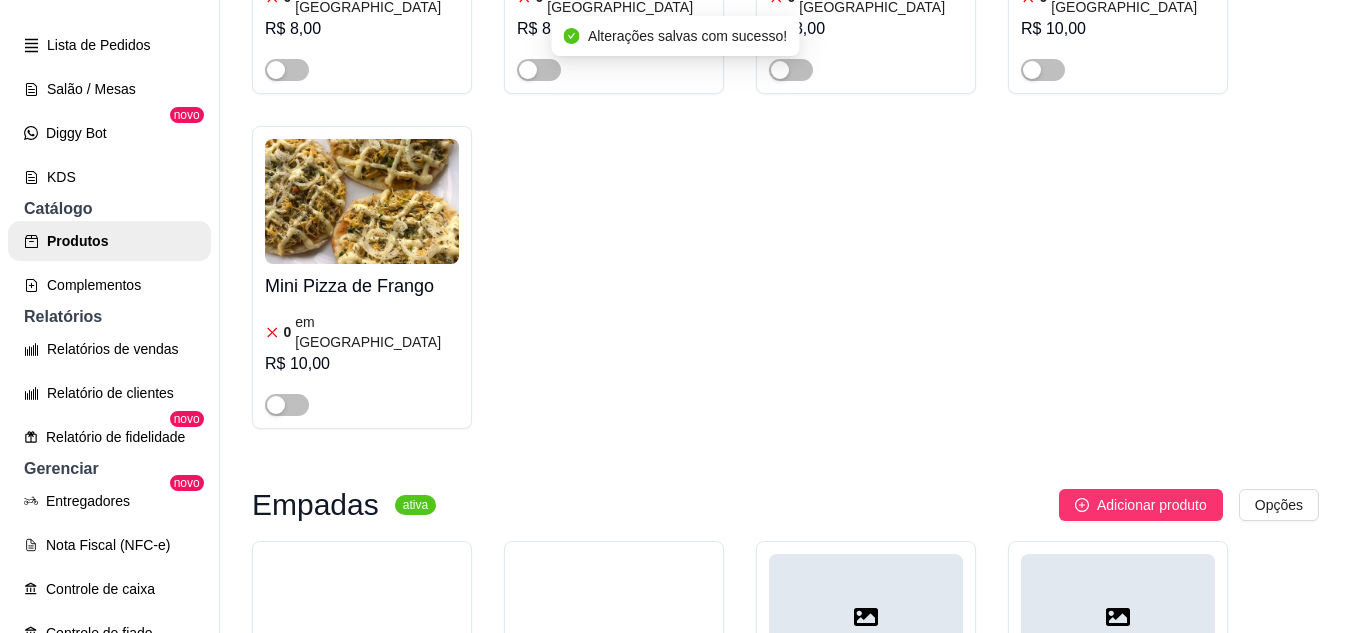 scroll, scrollTop: 0, scrollLeft: 0, axis: both 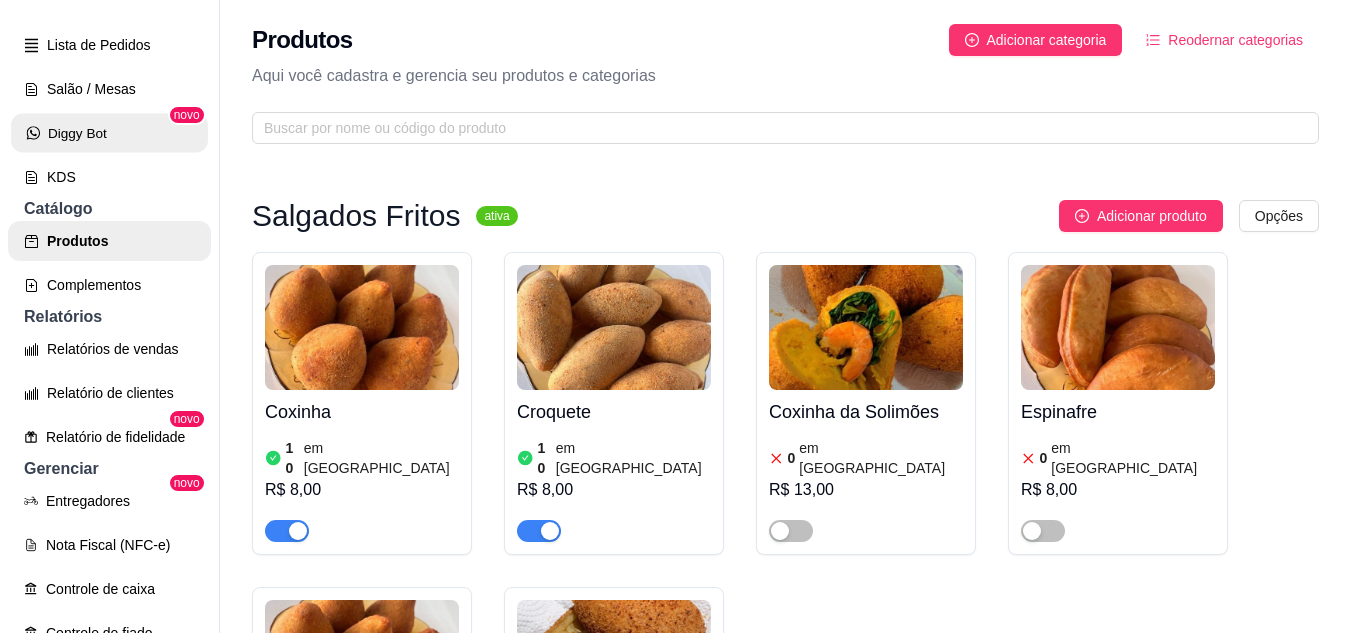 click on "Diggy Bot" at bounding box center [109, 133] 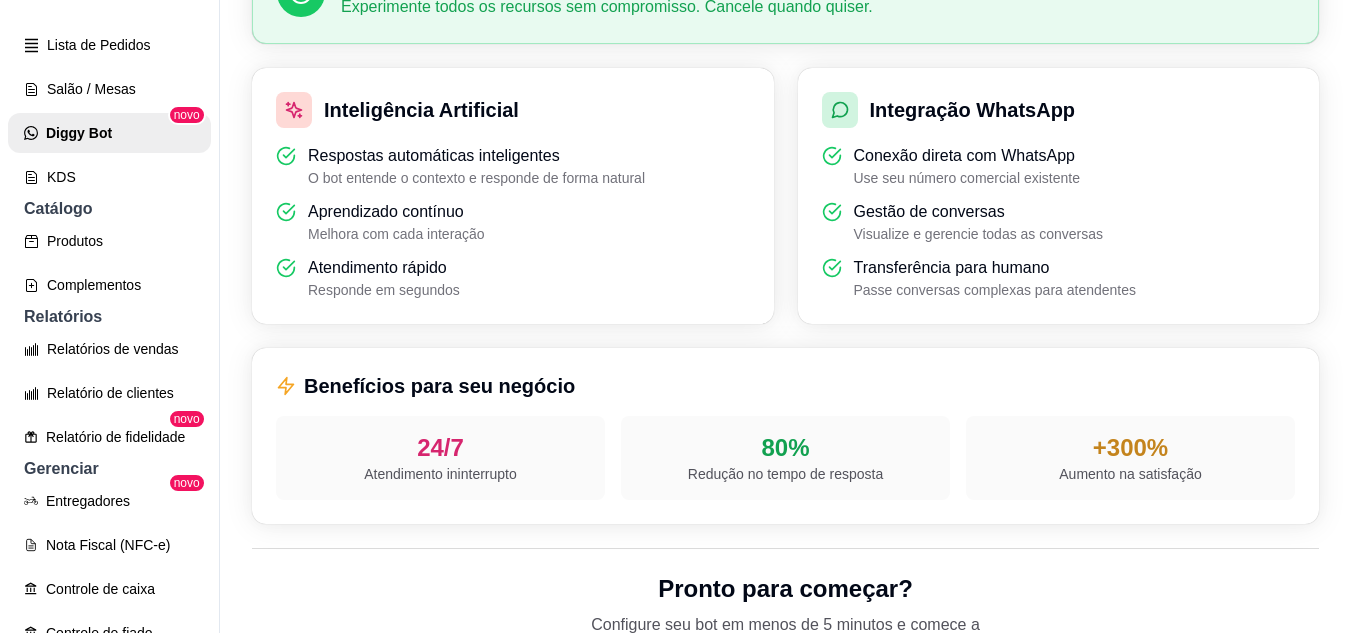 scroll, scrollTop: 558, scrollLeft: 0, axis: vertical 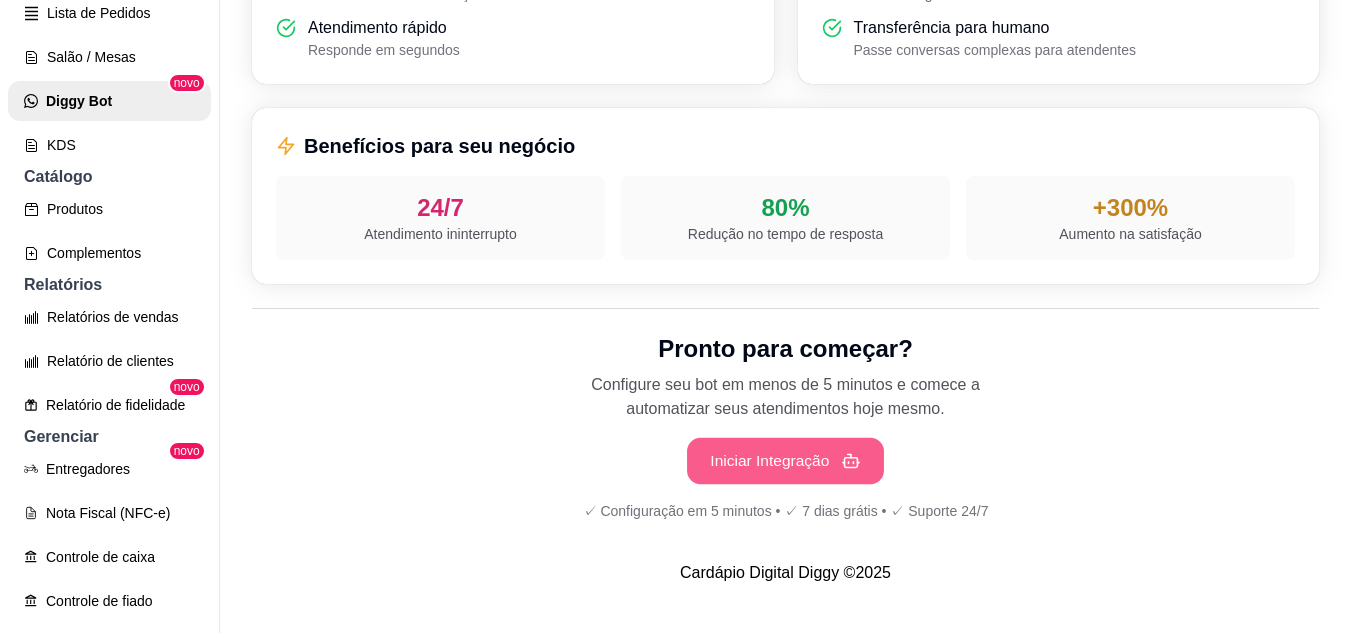 click on "Iniciar Integração" at bounding box center (785, 461) 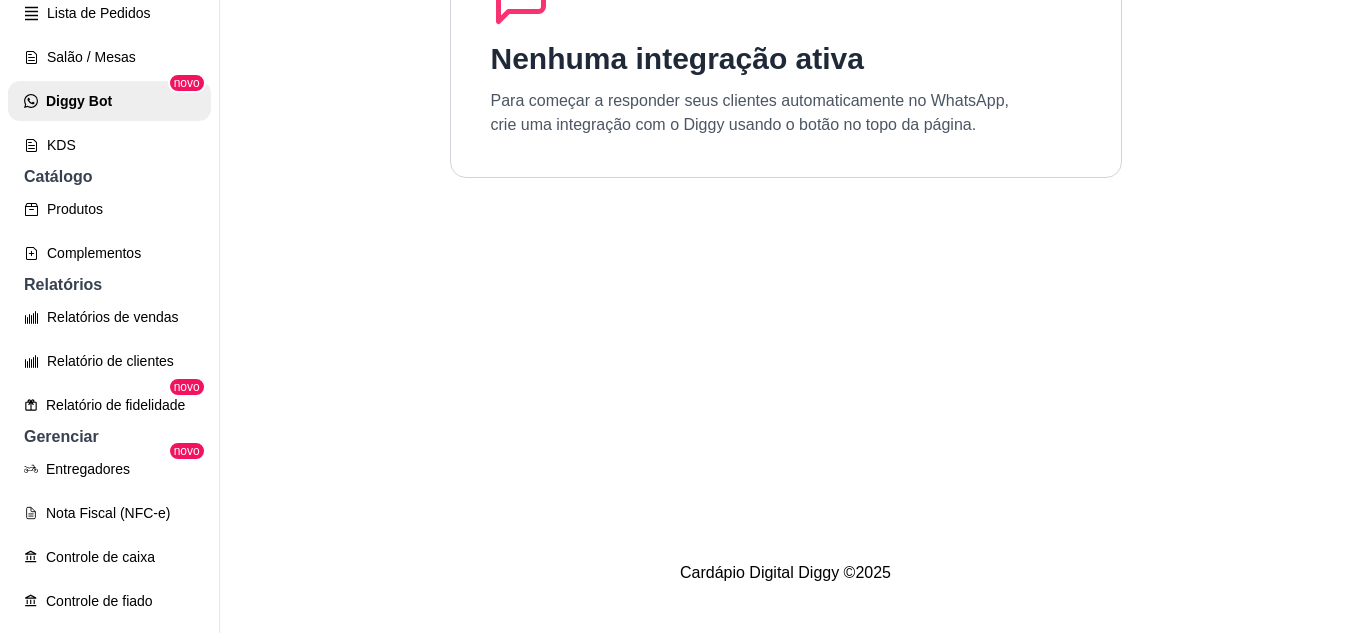 scroll, scrollTop: 183, scrollLeft: 0, axis: vertical 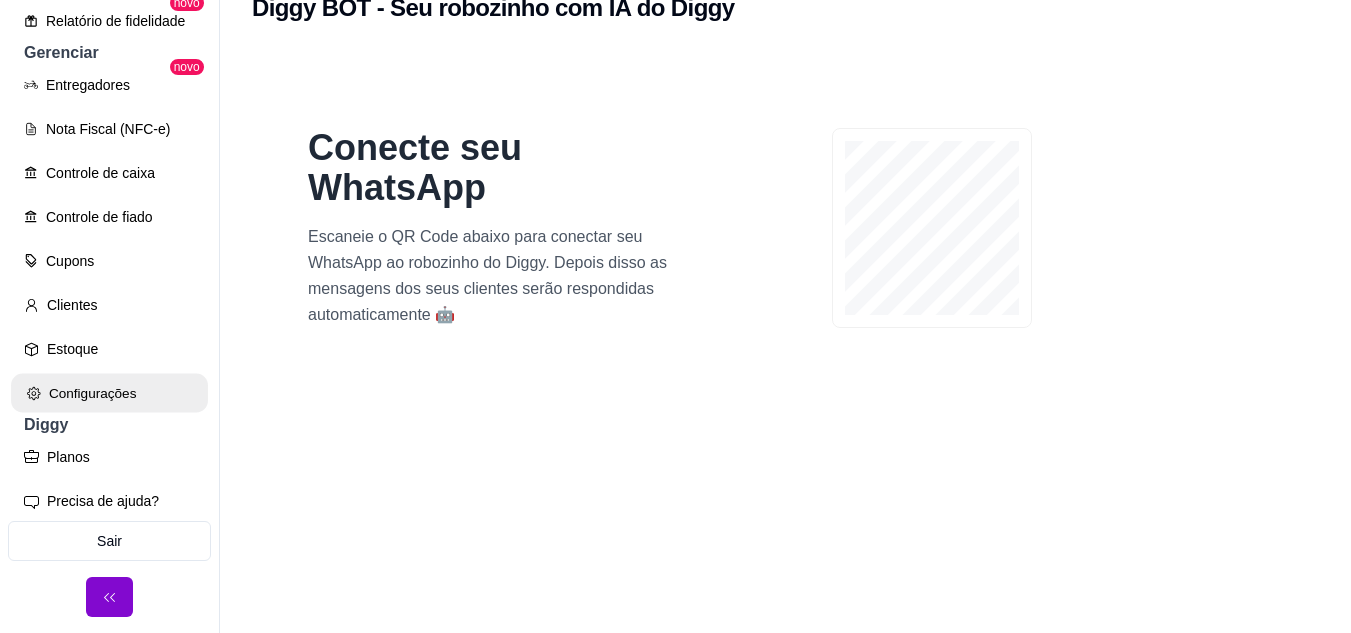 click on "Configurações" at bounding box center (109, 393) 